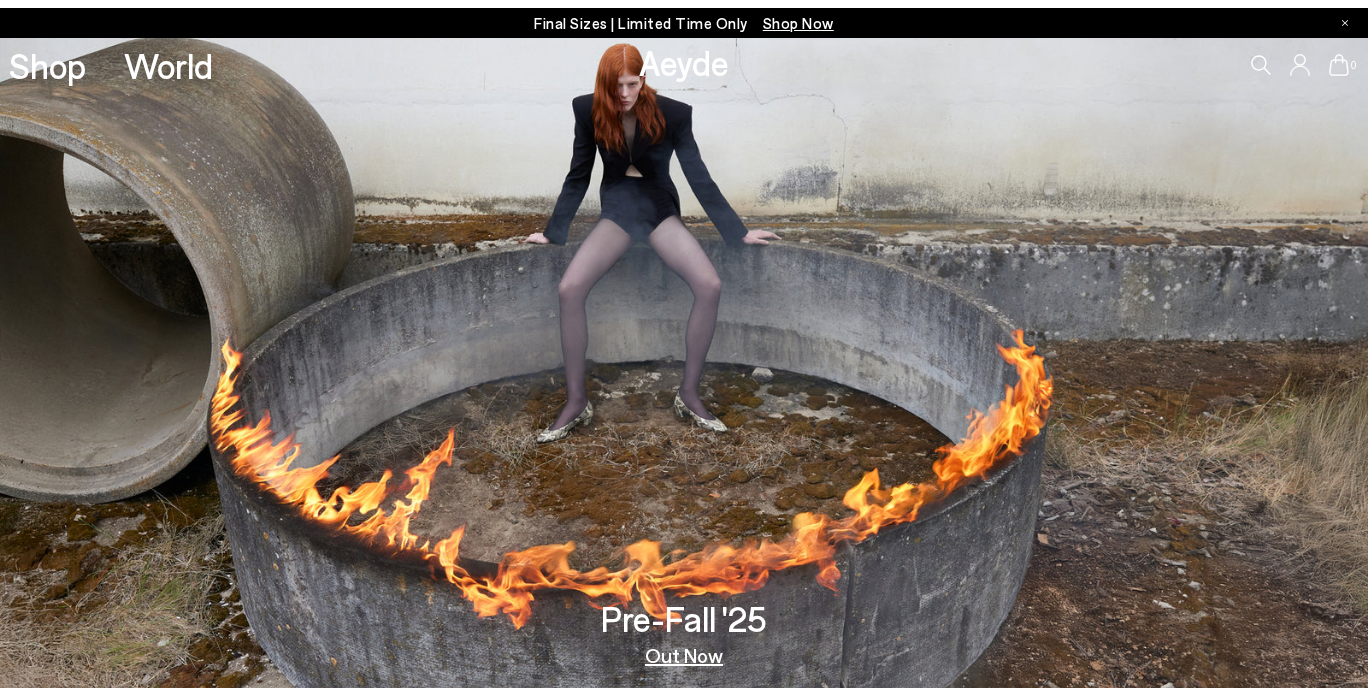 scroll, scrollTop: 0, scrollLeft: 0, axis: both 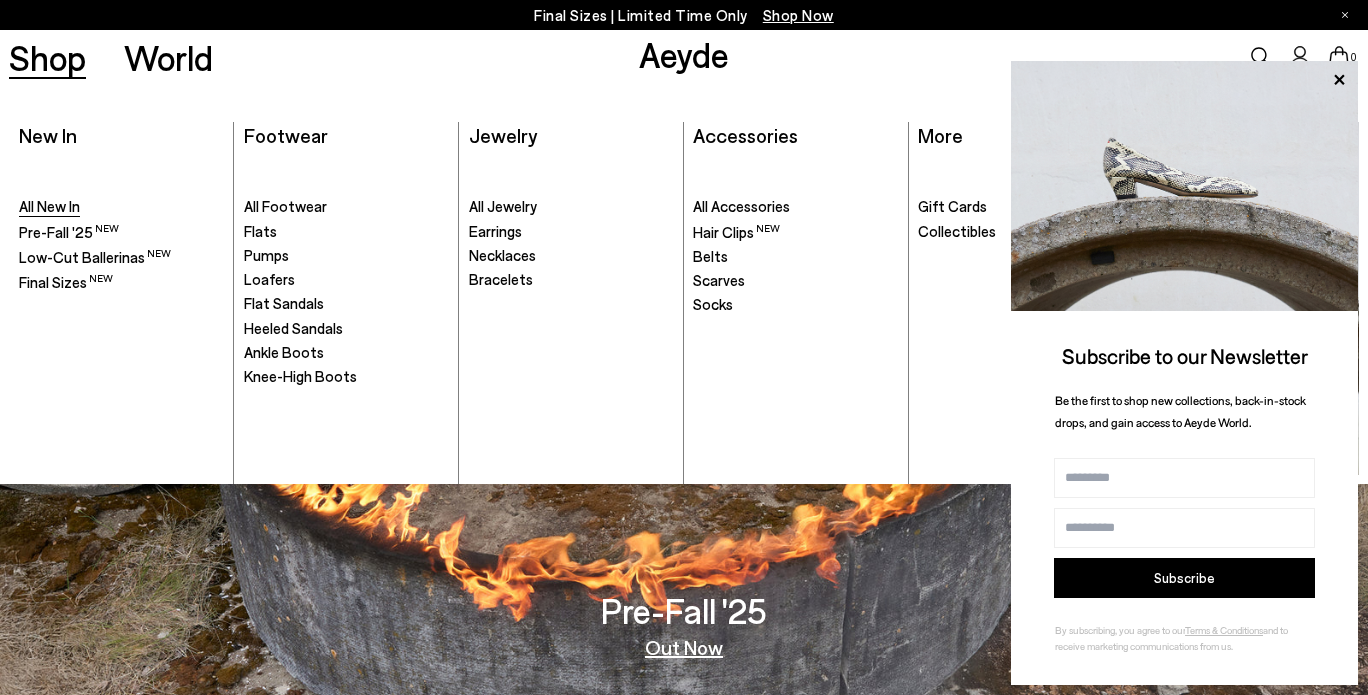 click on "All New In" at bounding box center (49, 206) 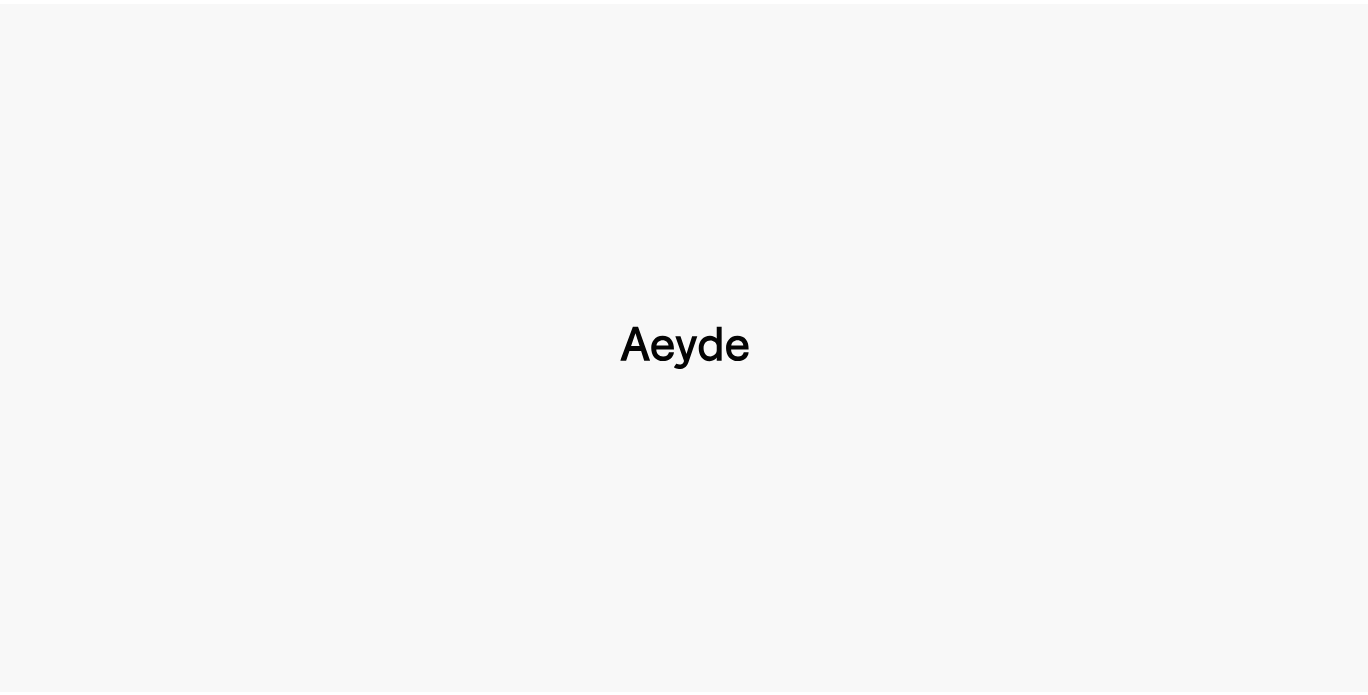 scroll, scrollTop: 0, scrollLeft: 0, axis: both 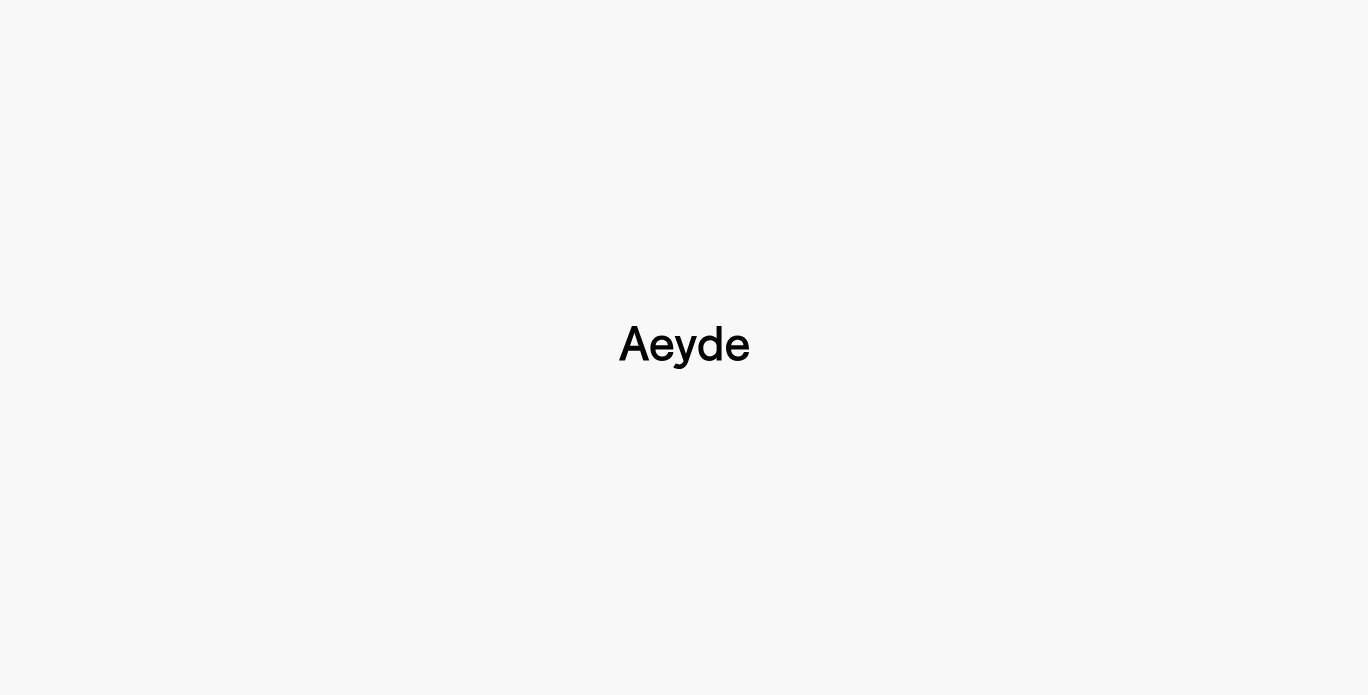 type 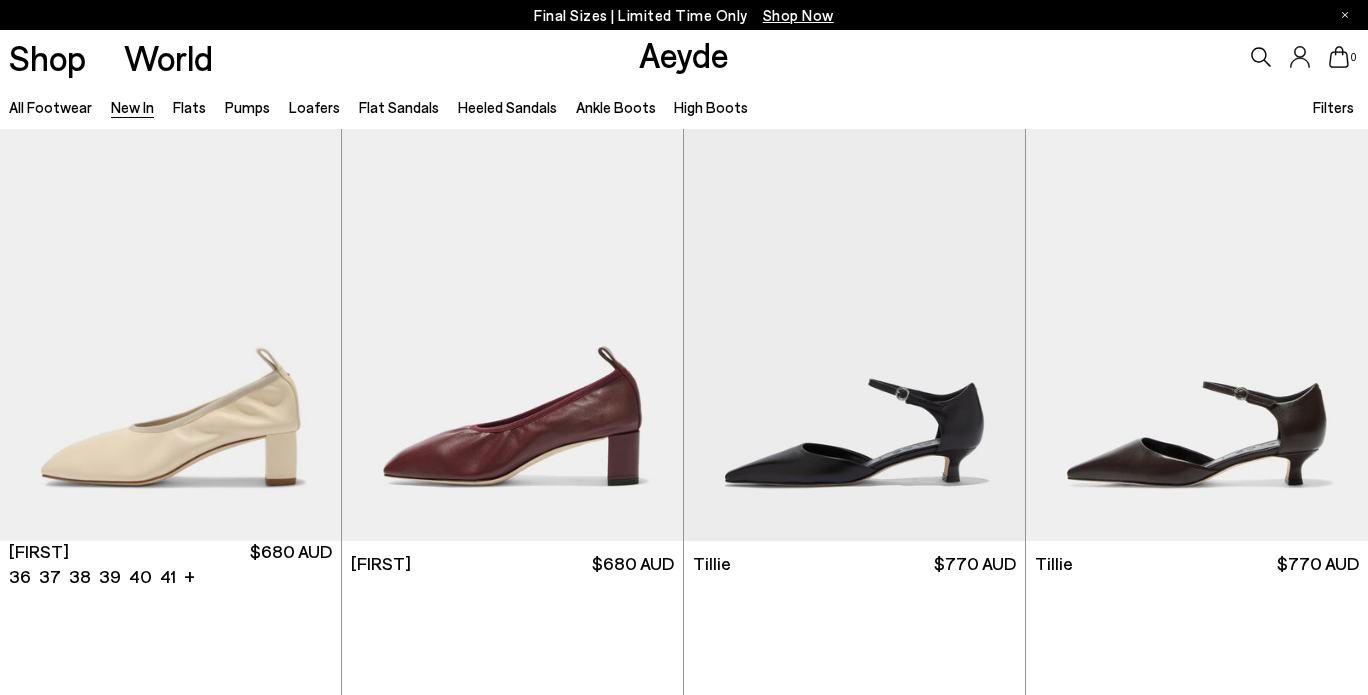 scroll, scrollTop: 2040, scrollLeft: 0, axis: vertical 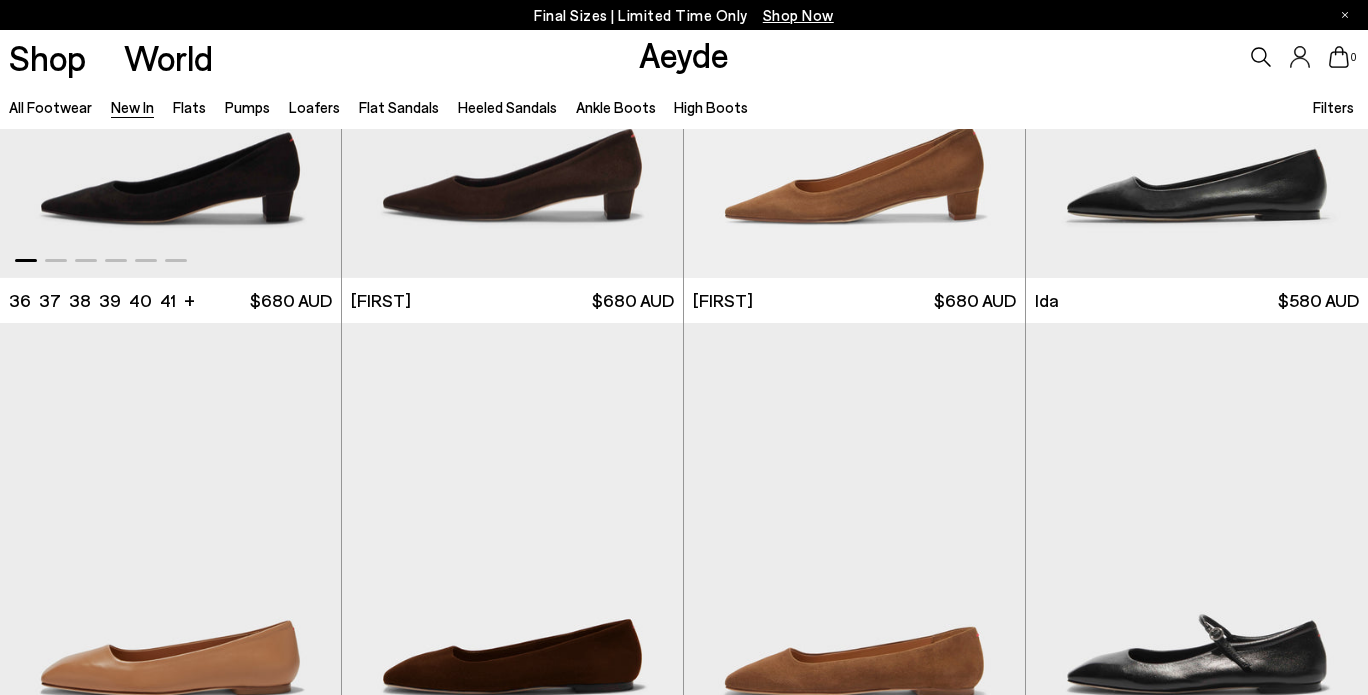 click at bounding box center [170, 63] 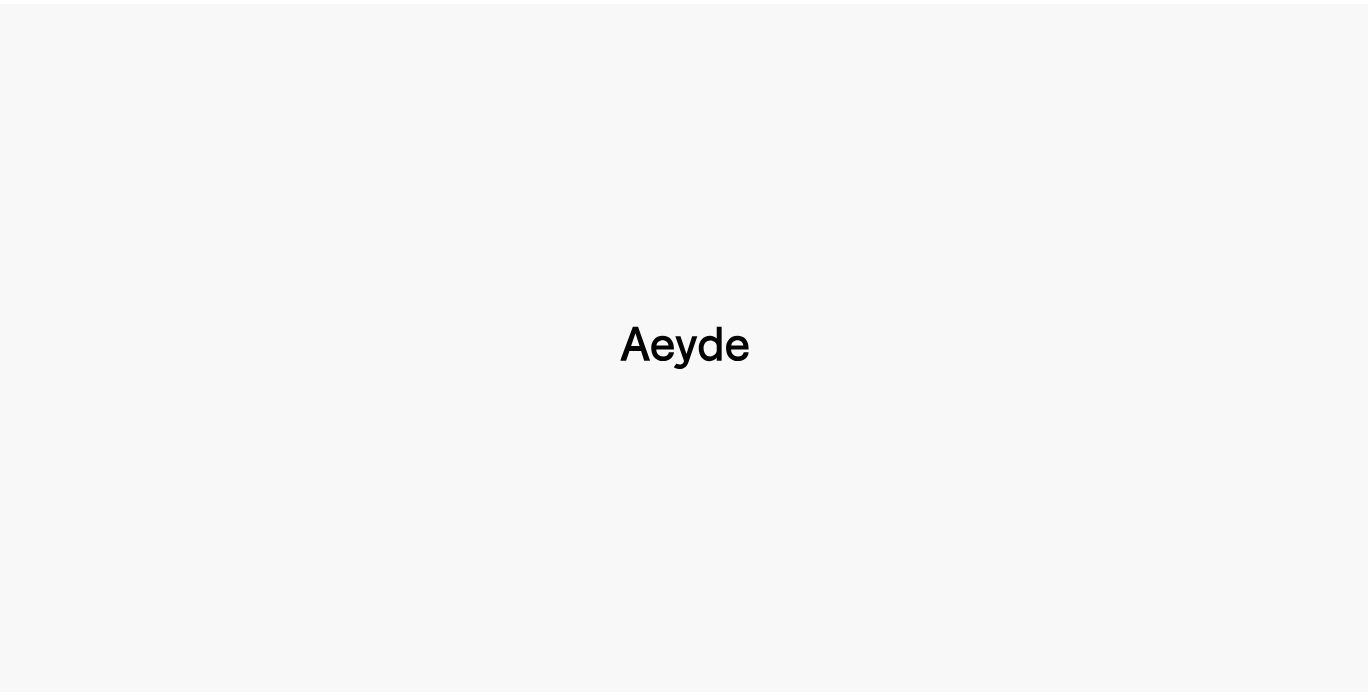 scroll, scrollTop: 0, scrollLeft: 0, axis: both 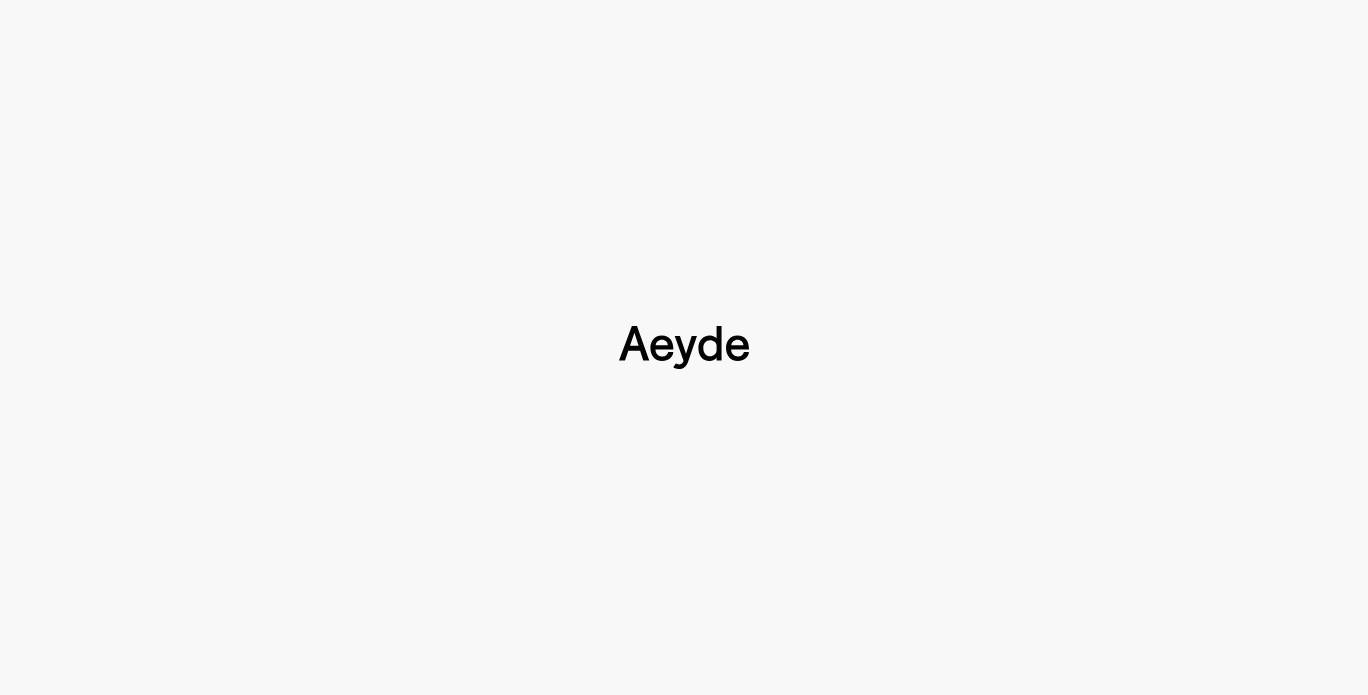 type 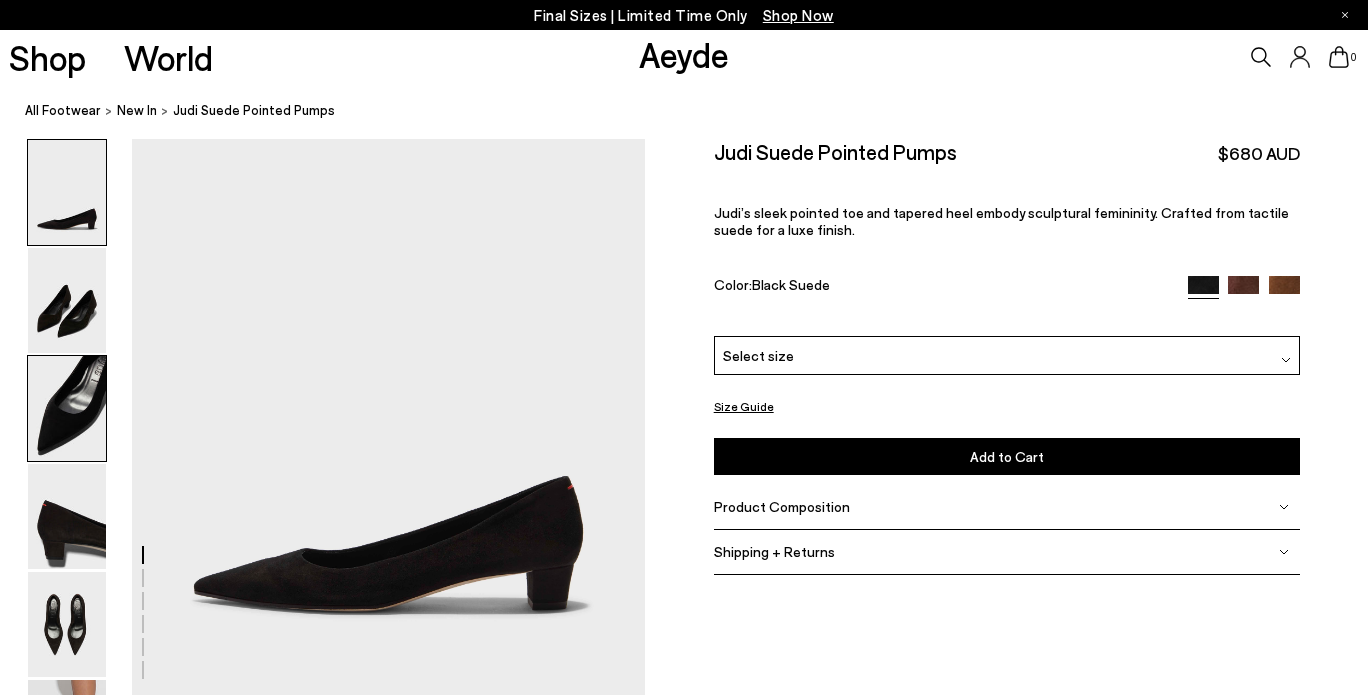 click at bounding box center (67, 408) 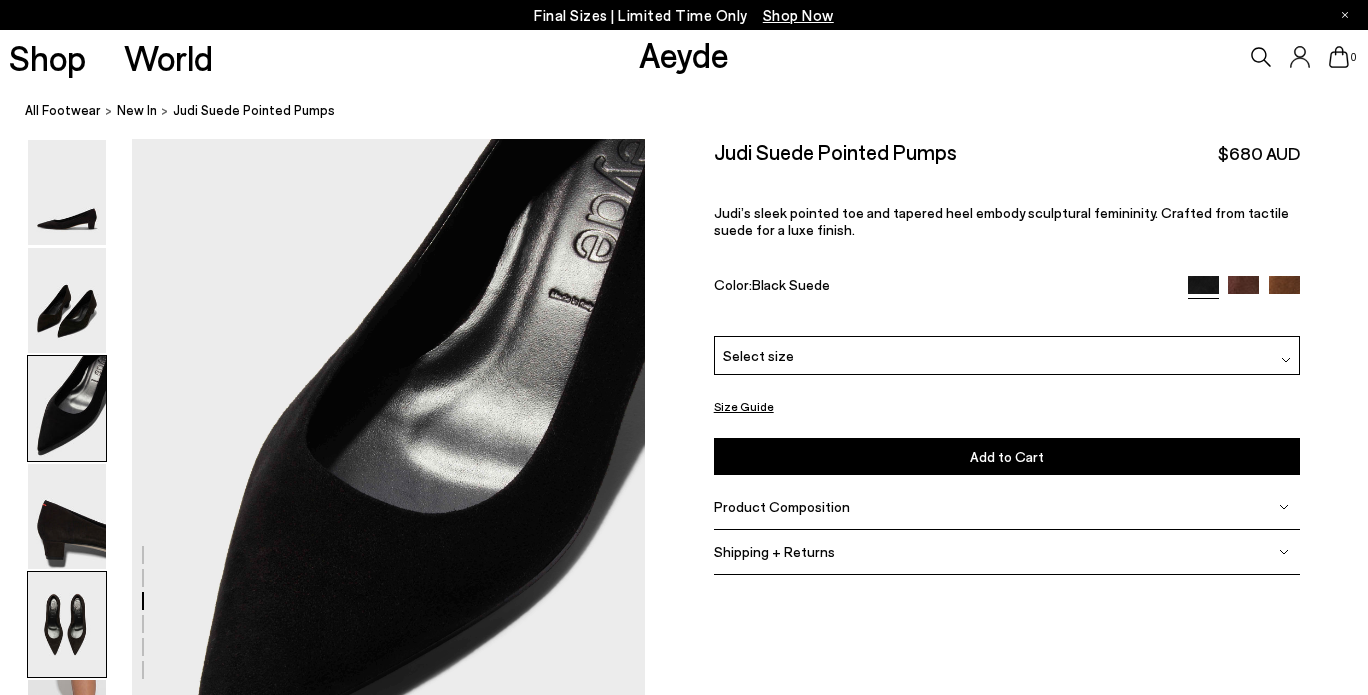 click at bounding box center [67, 624] 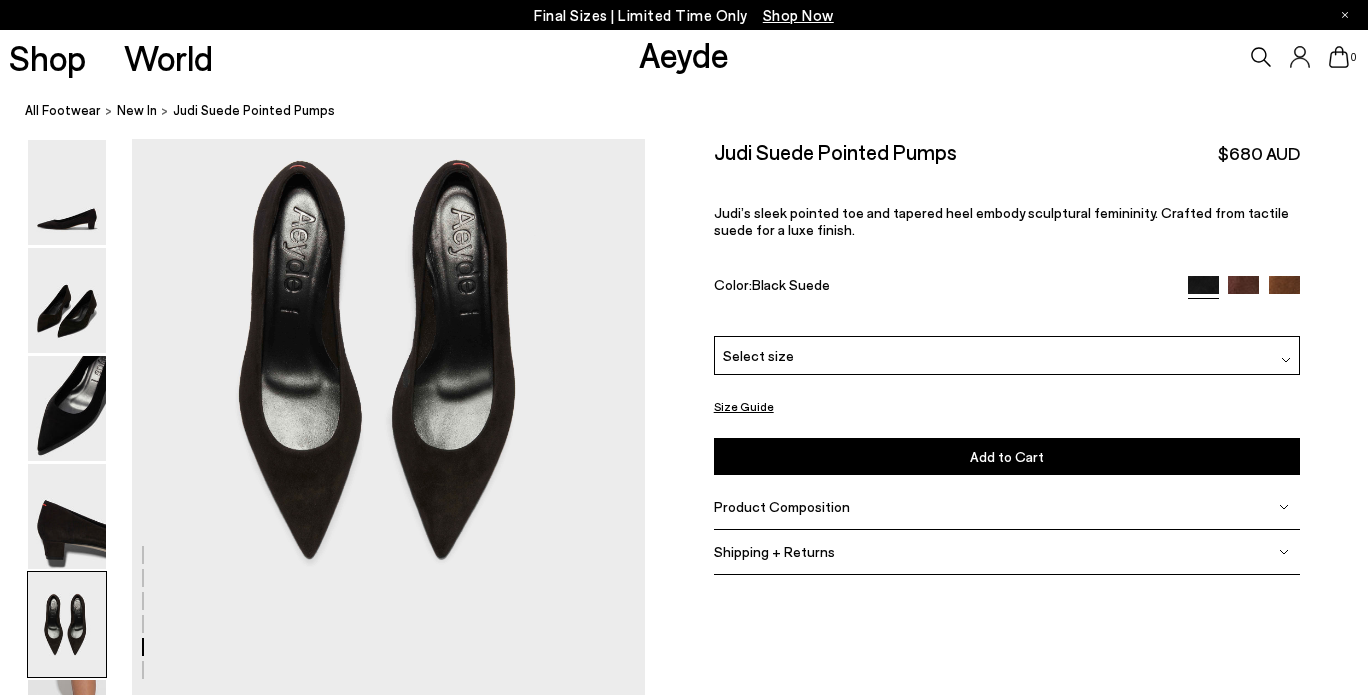 scroll, scrollTop: 2783, scrollLeft: 0, axis: vertical 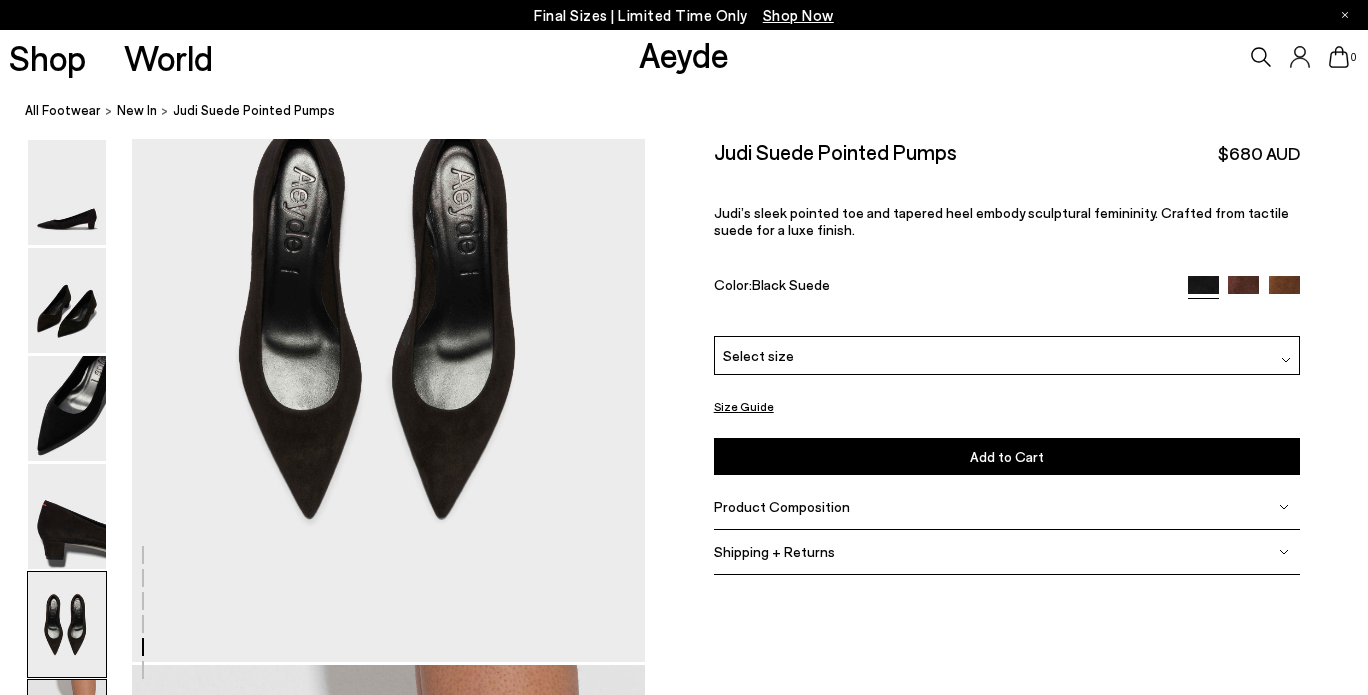 click at bounding box center (67, 732) 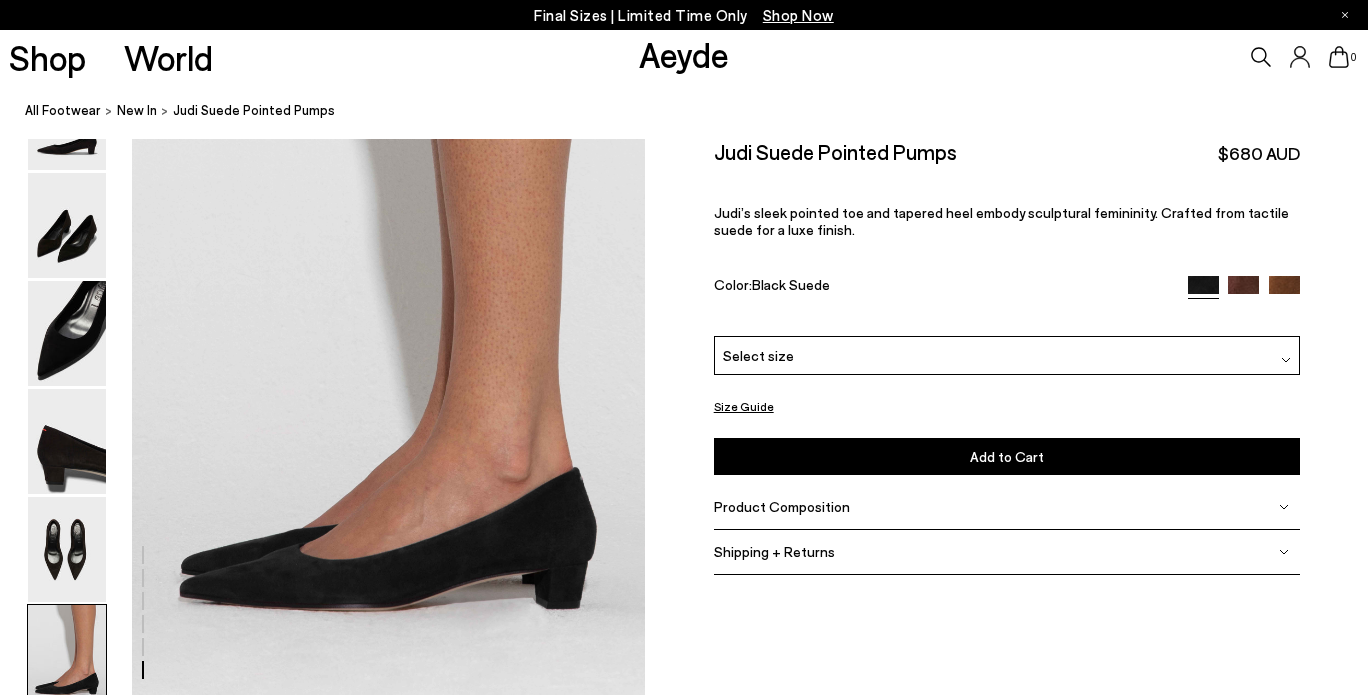 scroll, scrollTop: 3448, scrollLeft: 0, axis: vertical 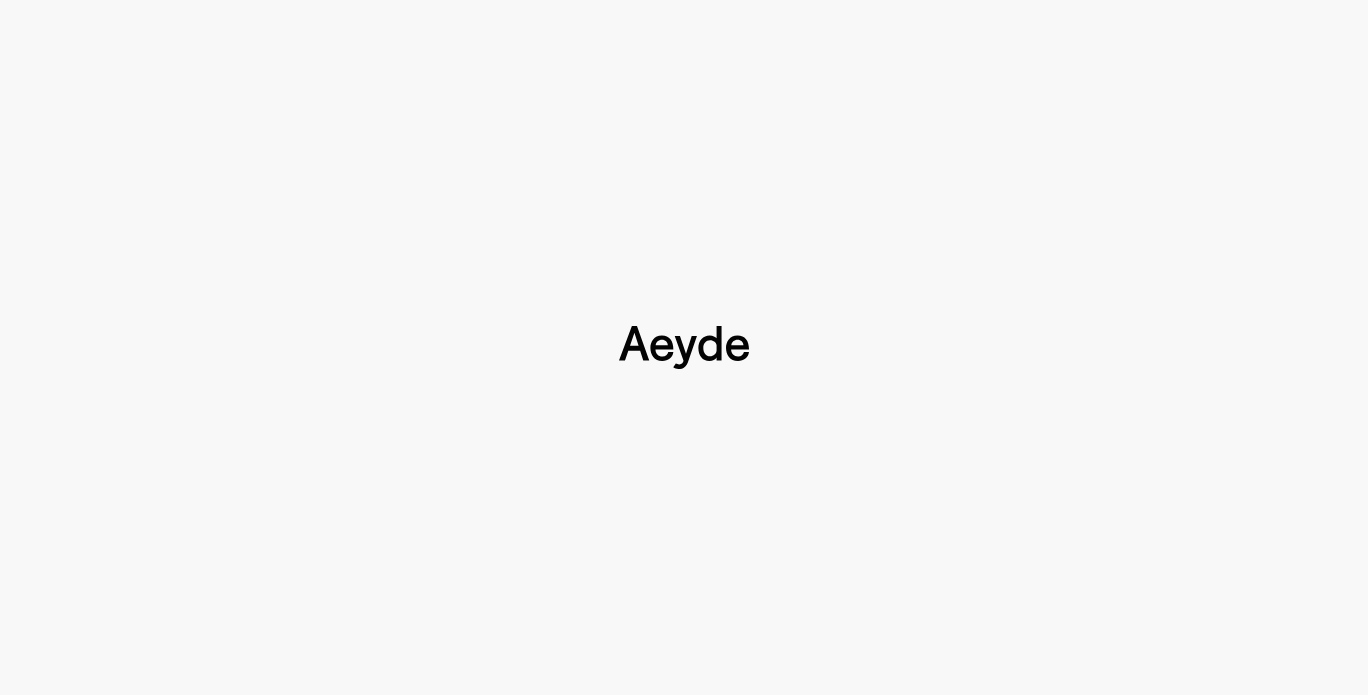 type 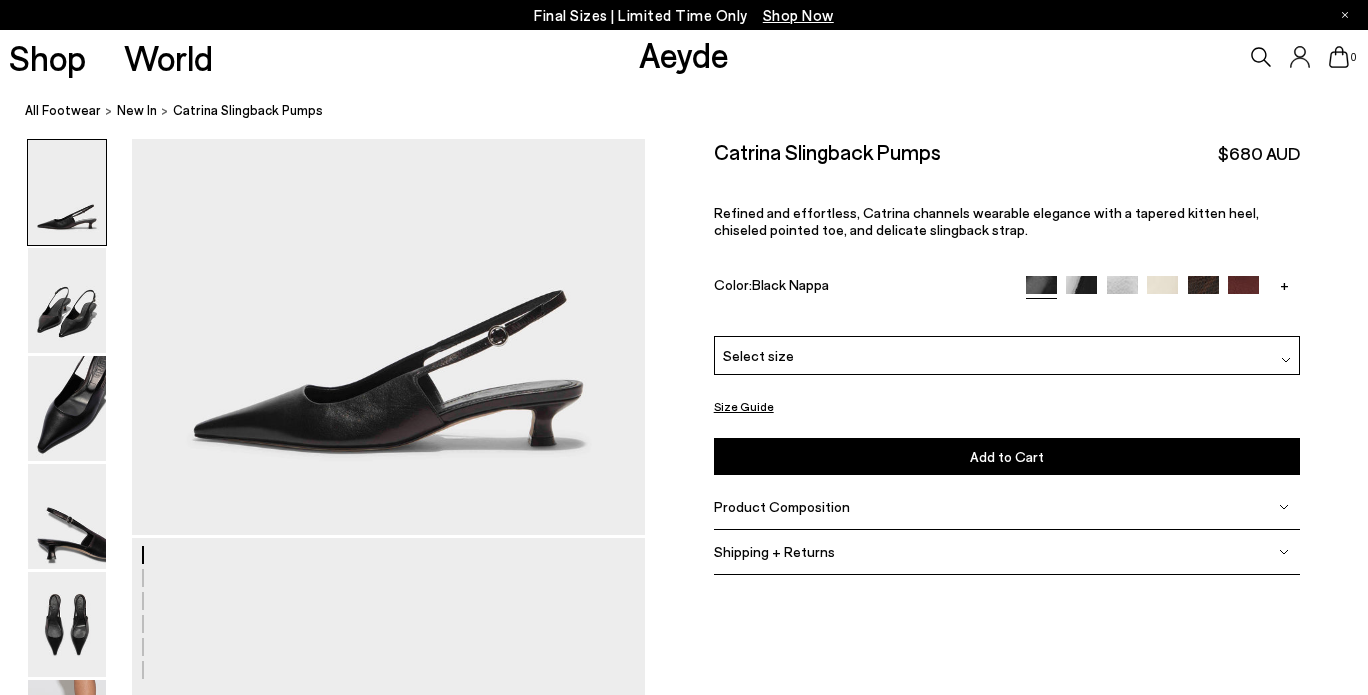 scroll, scrollTop: 200, scrollLeft: 0, axis: vertical 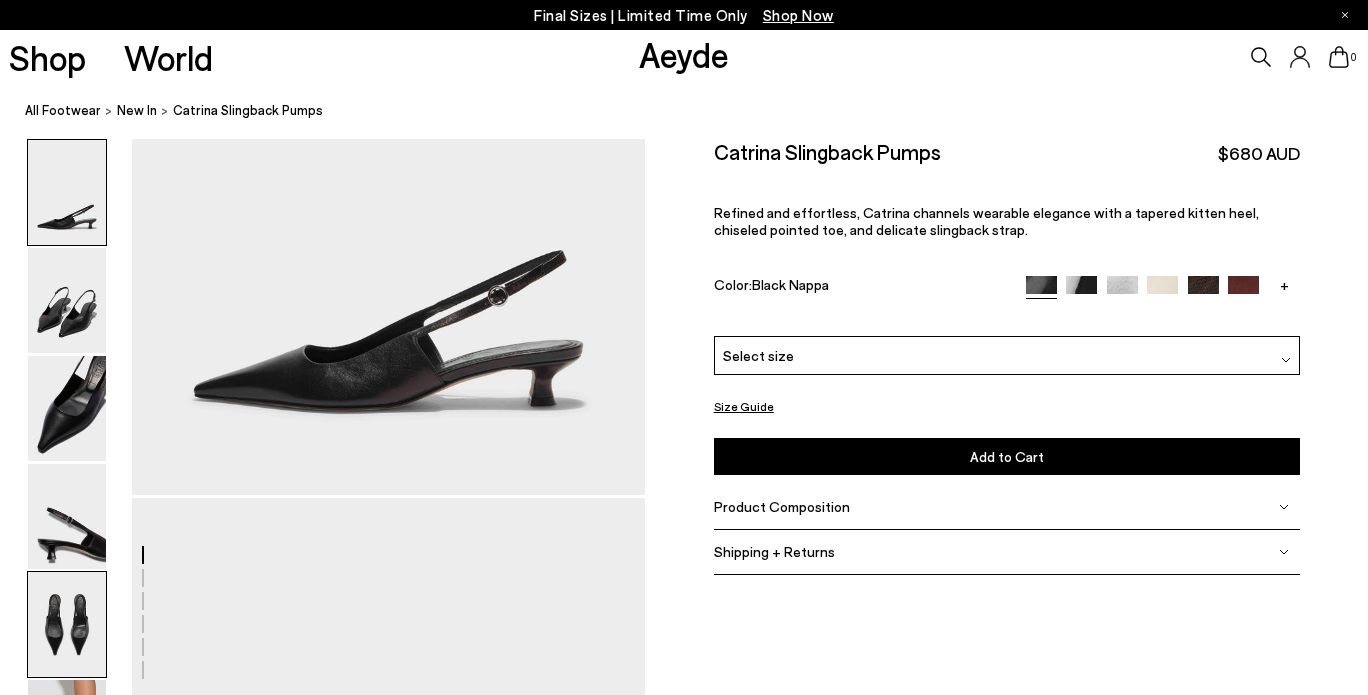 click at bounding box center [67, 624] 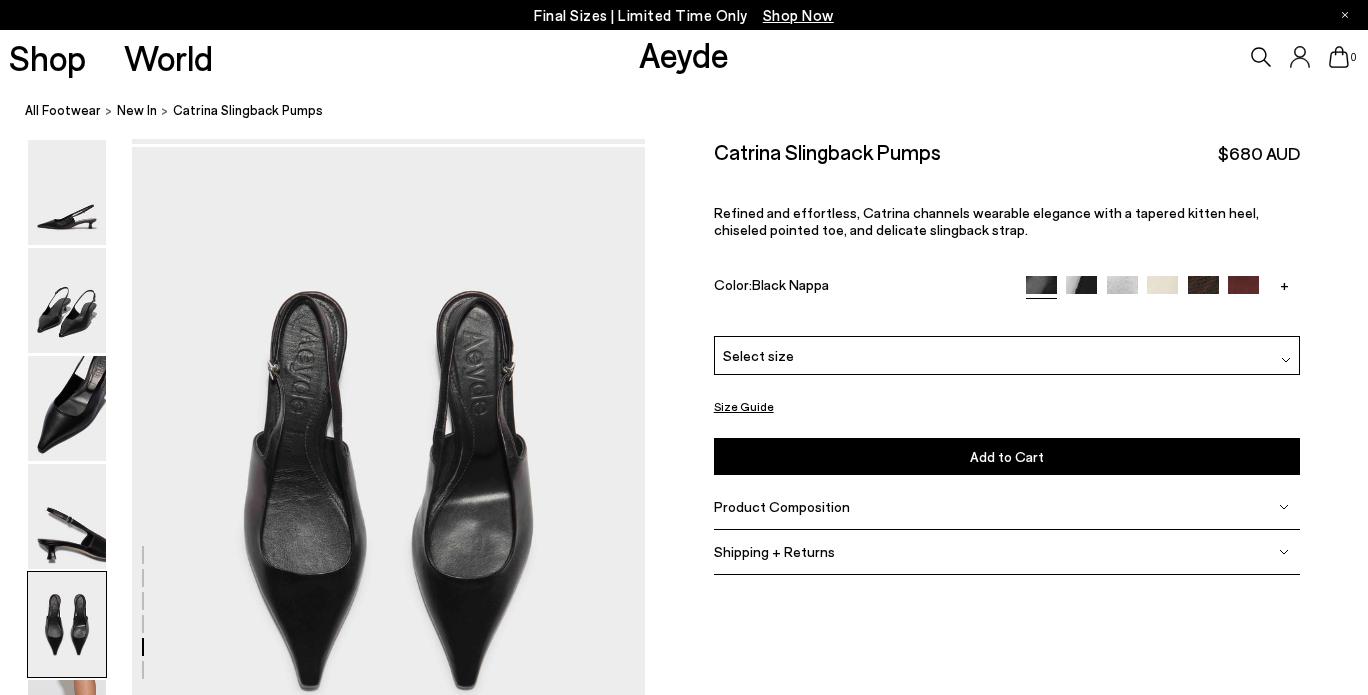 scroll, scrollTop: 2623, scrollLeft: 0, axis: vertical 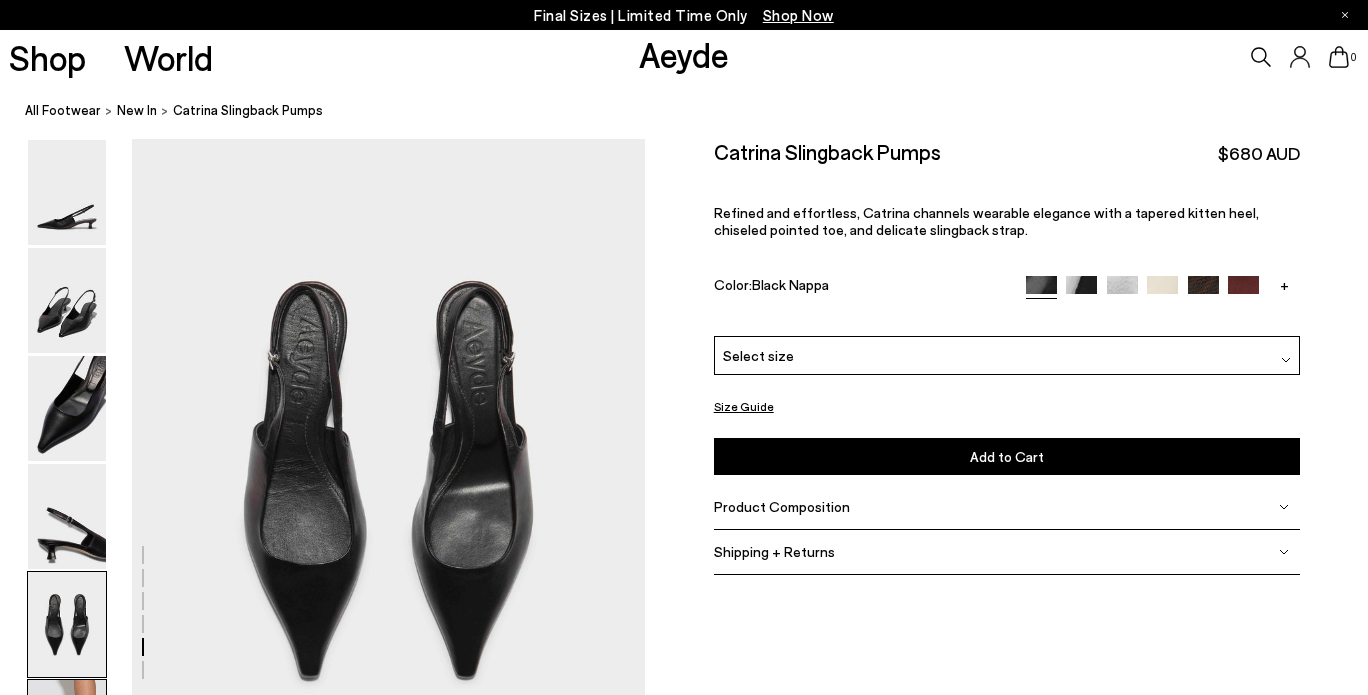 click at bounding box center [67, 732] 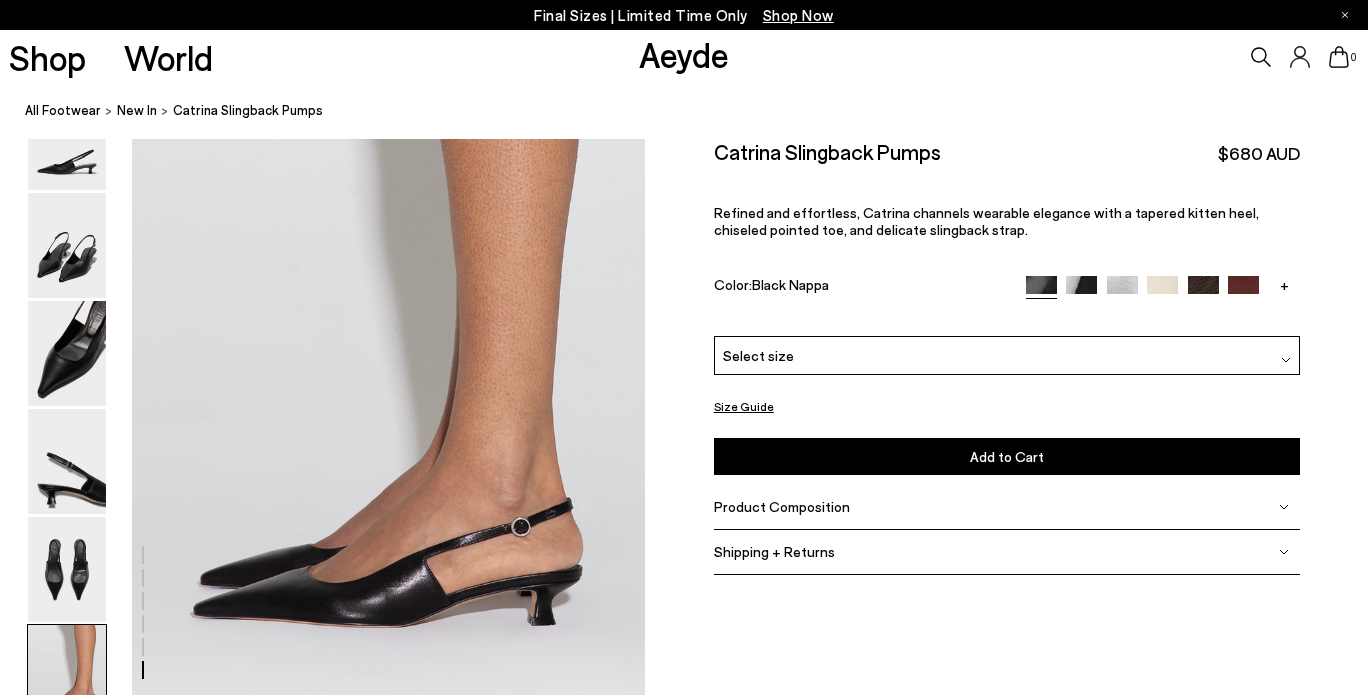 scroll, scrollTop: 3448, scrollLeft: 0, axis: vertical 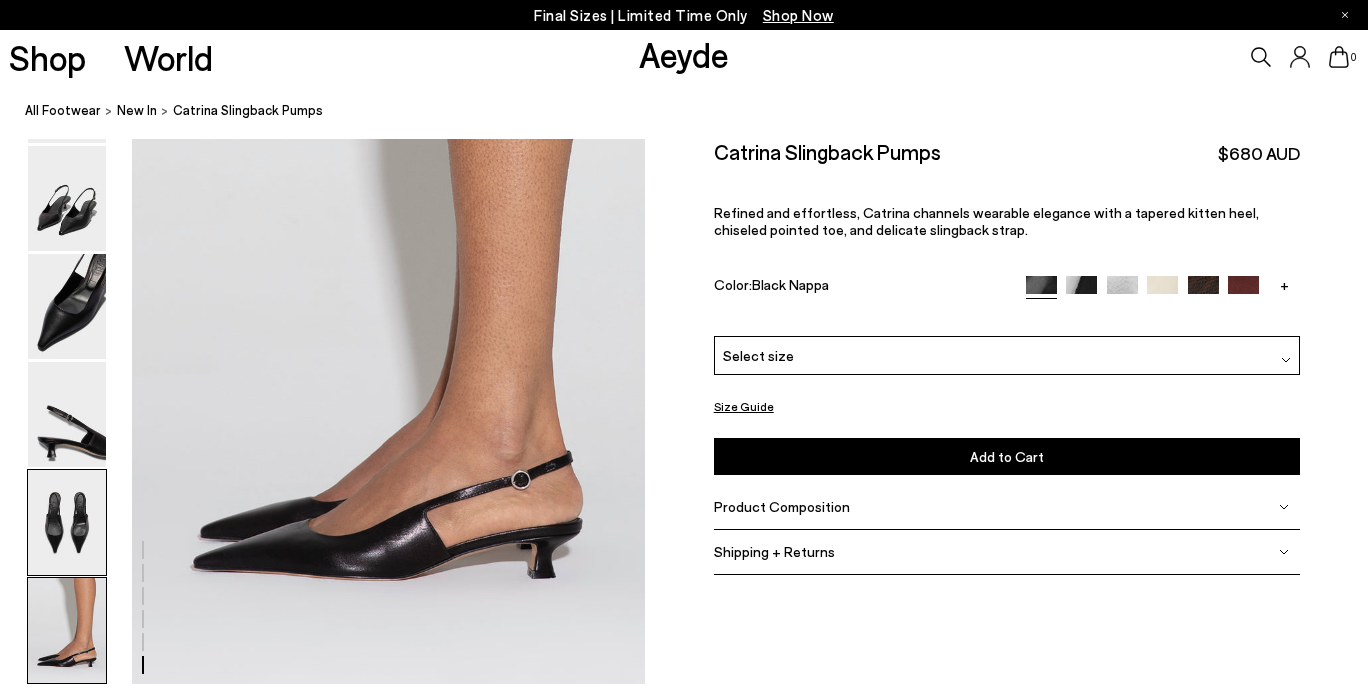 click at bounding box center [67, 522] 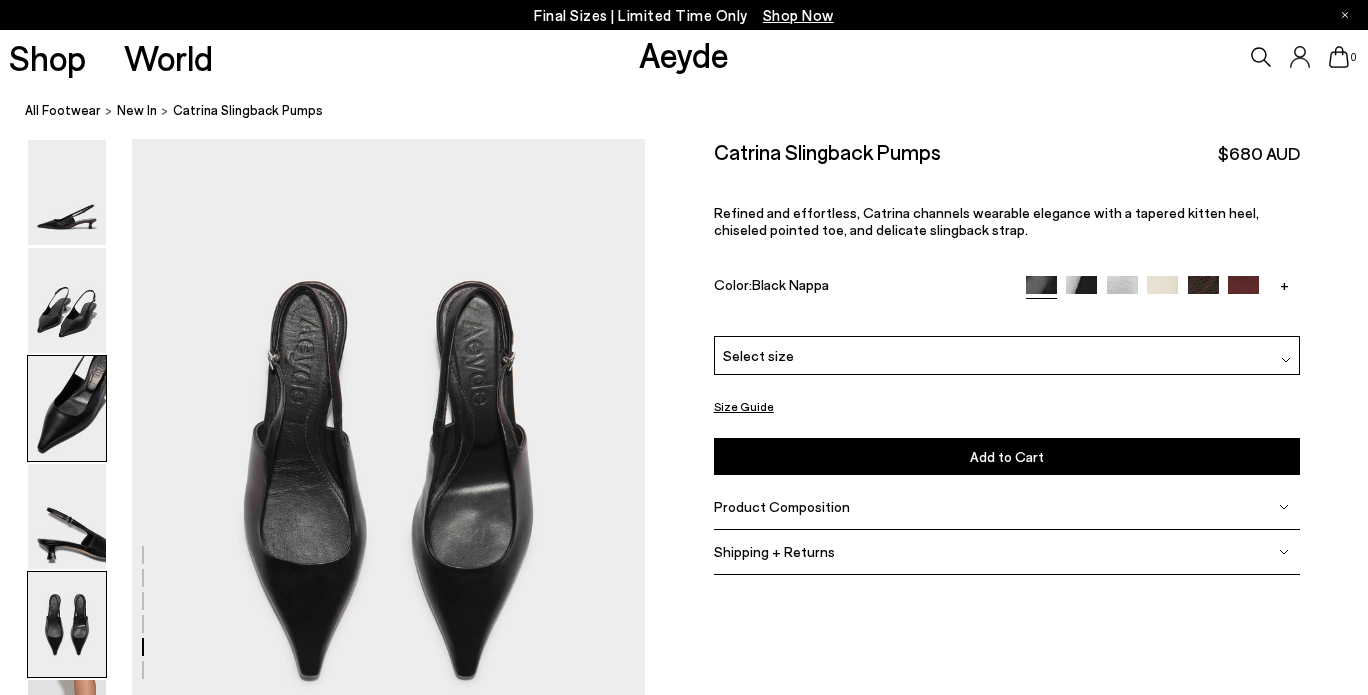 click at bounding box center [67, 408] 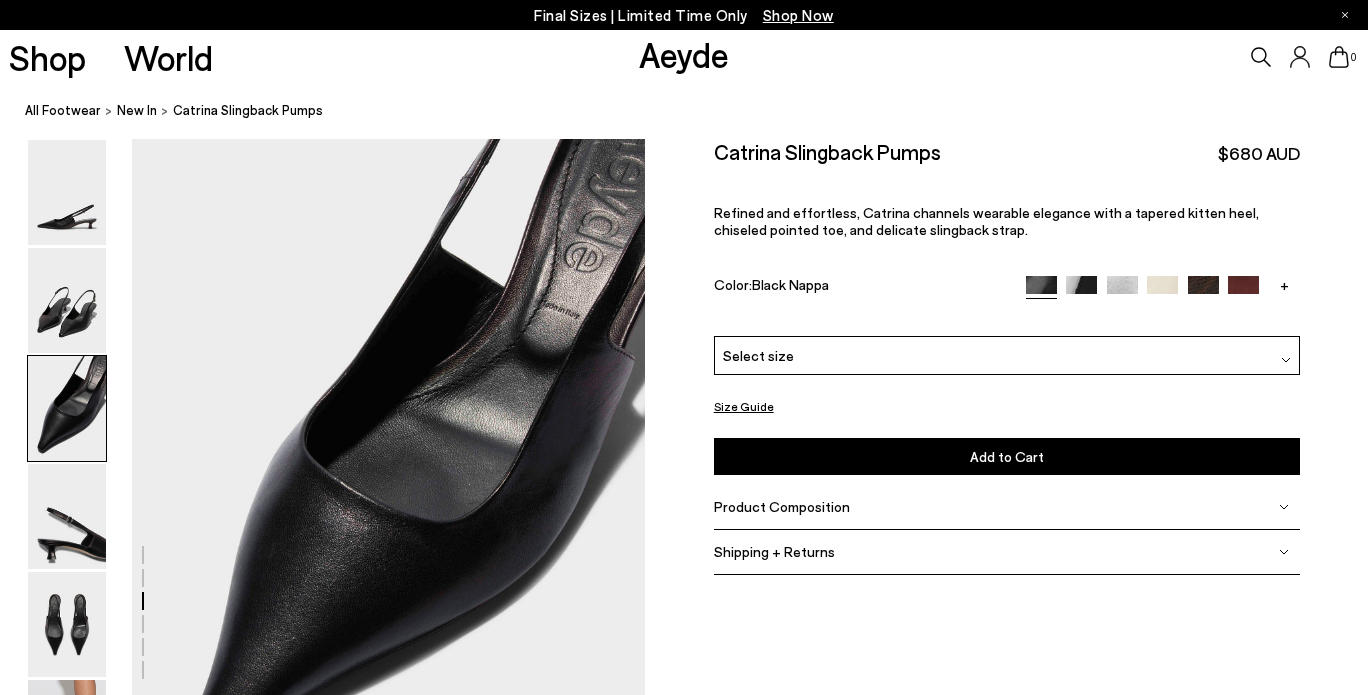 scroll, scrollTop: 1248, scrollLeft: 0, axis: vertical 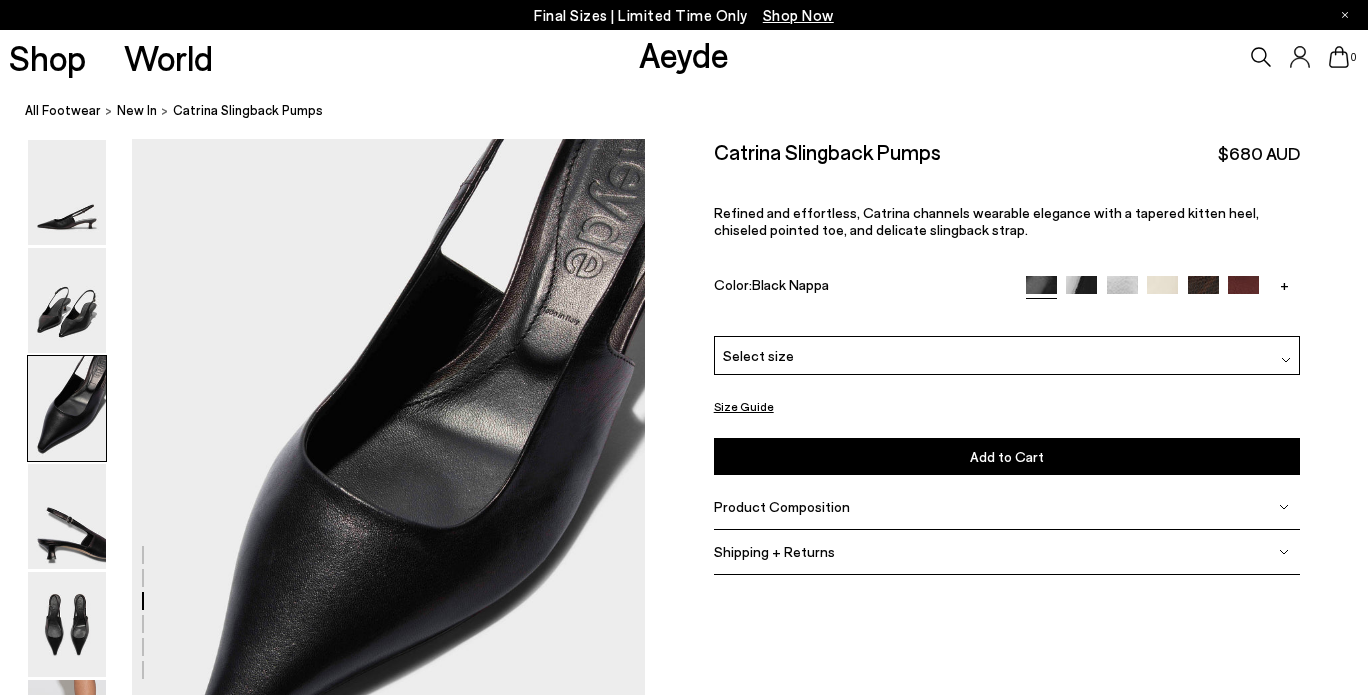 click at bounding box center (322, 887) 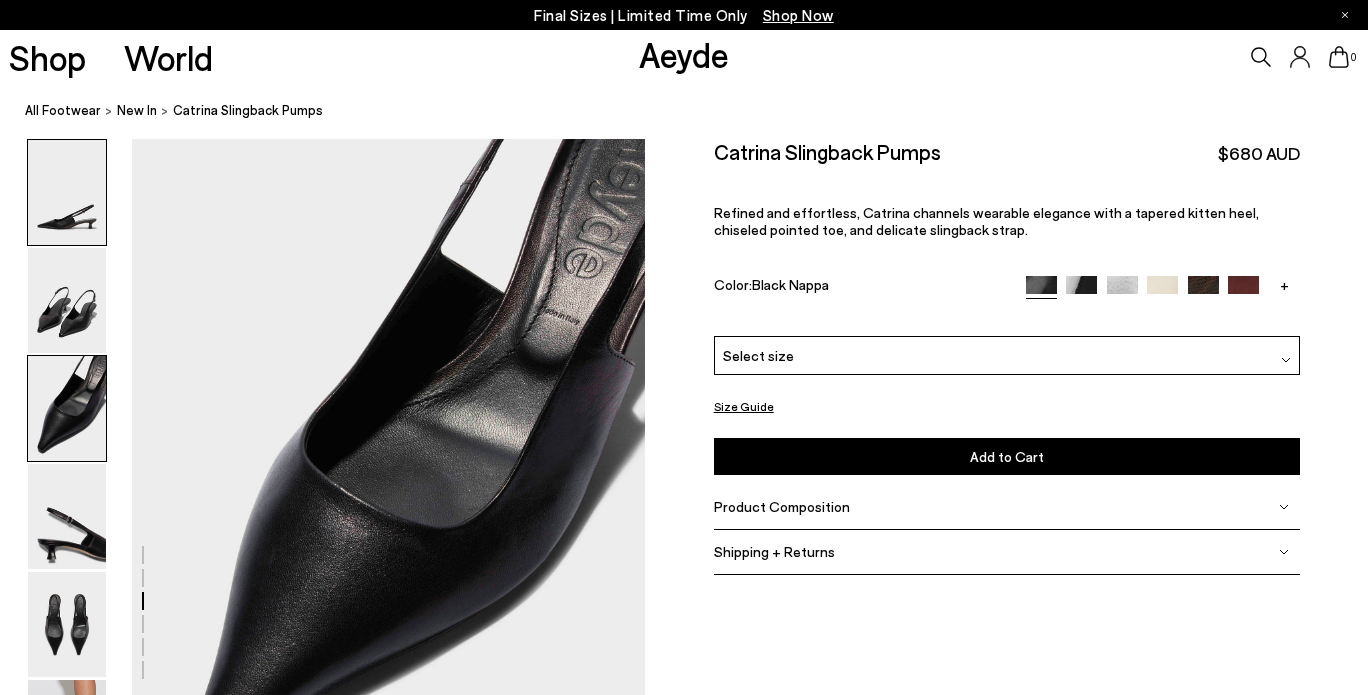 click at bounding box center [67, 192] 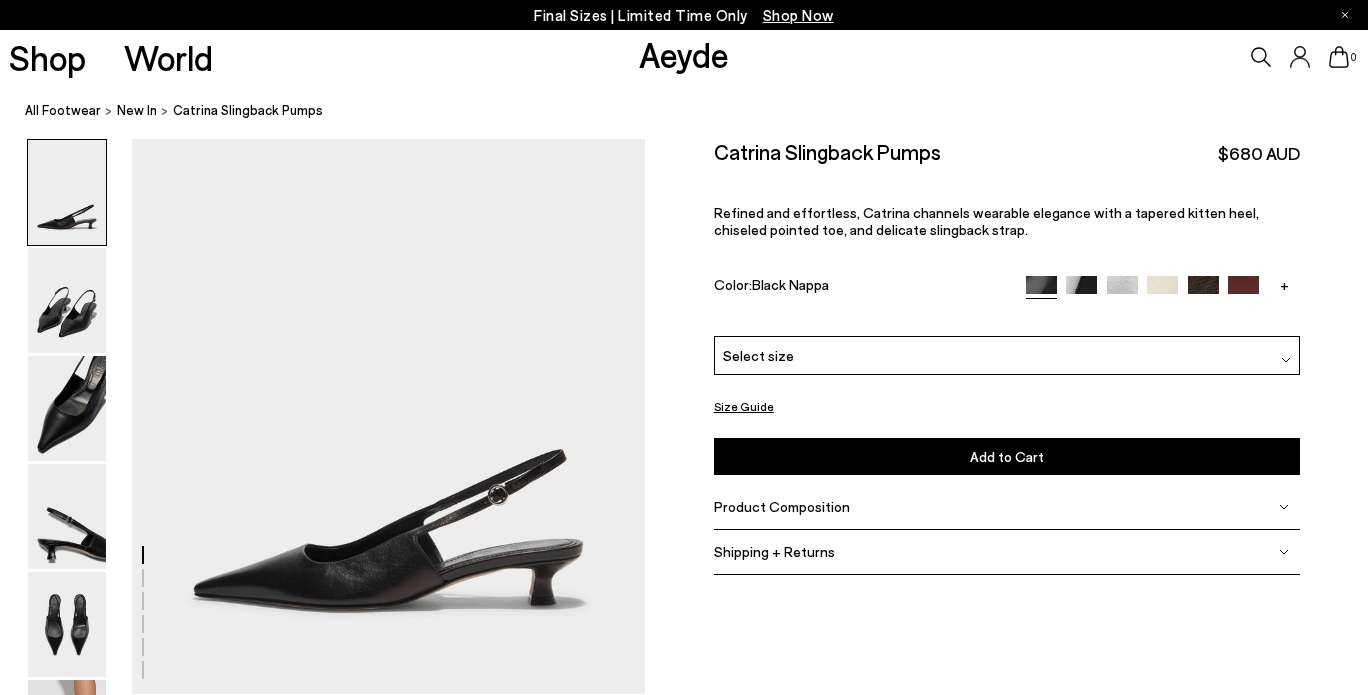 scroll, scrollTop: 0, scrollLeft: 0, axis: both 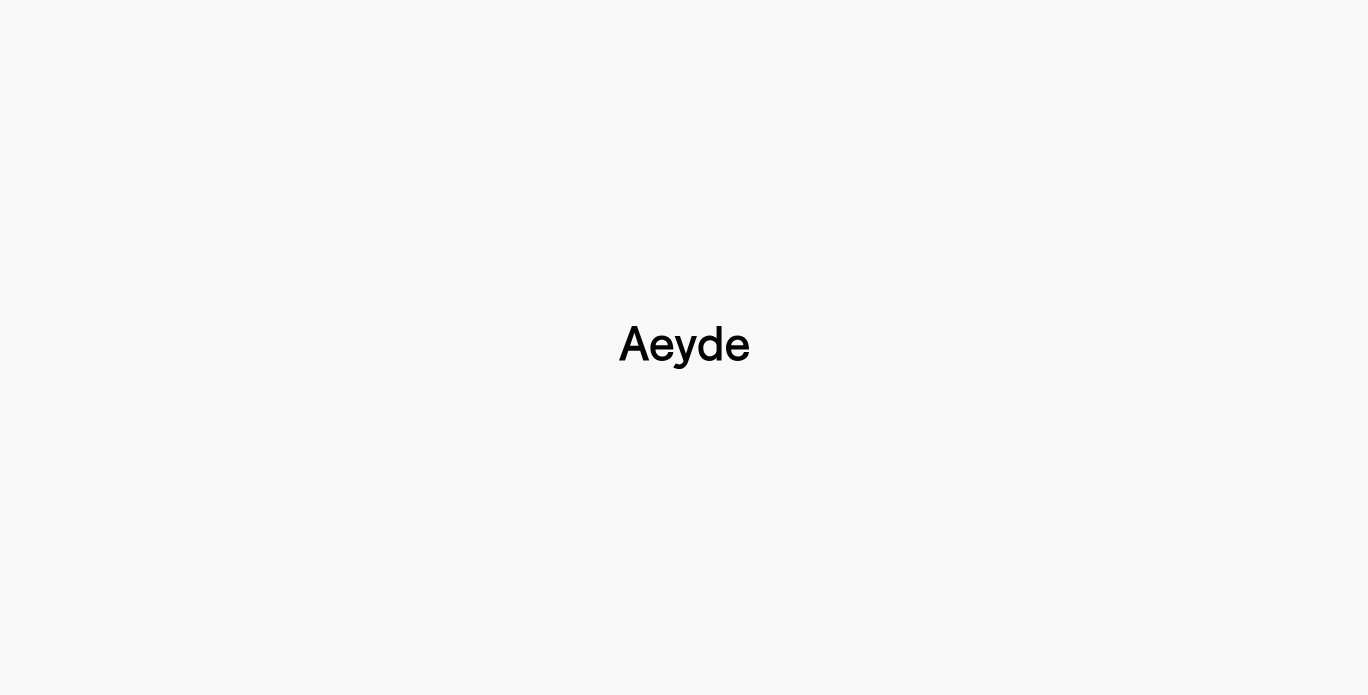type 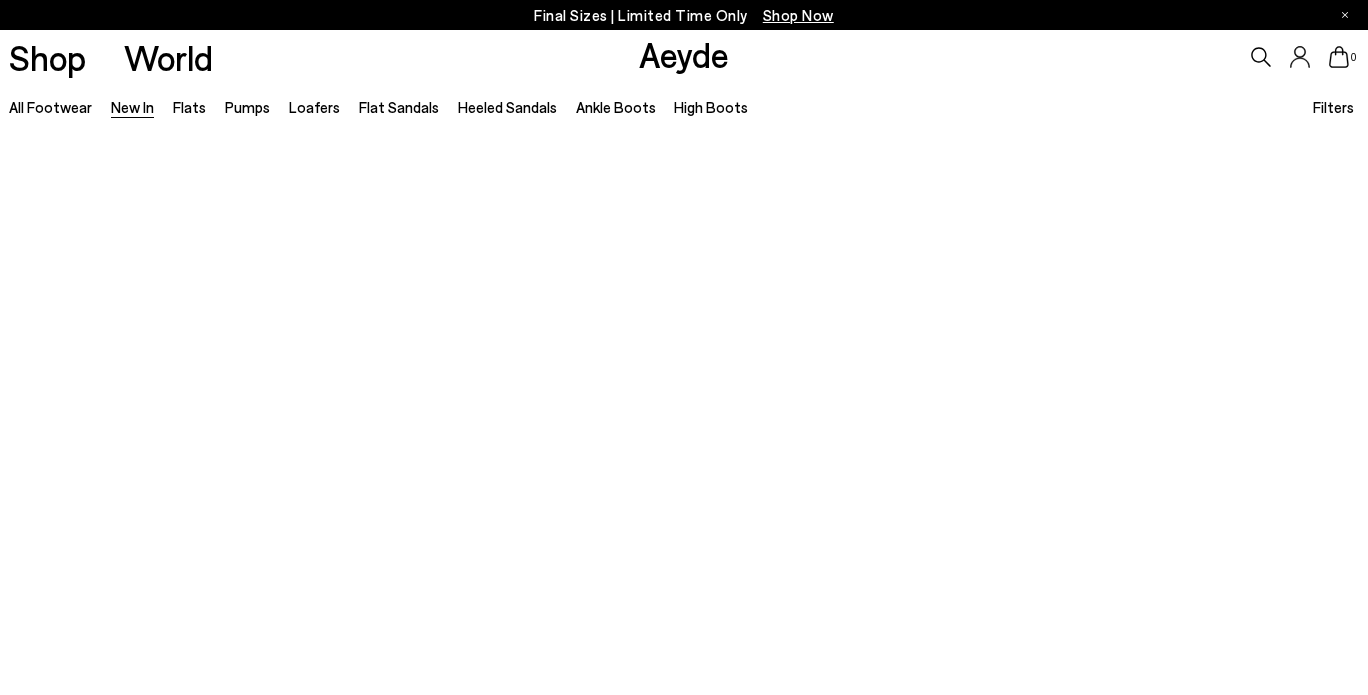 scroll, scrollTop: 7680, scrollLeft: 0, axis: vertical 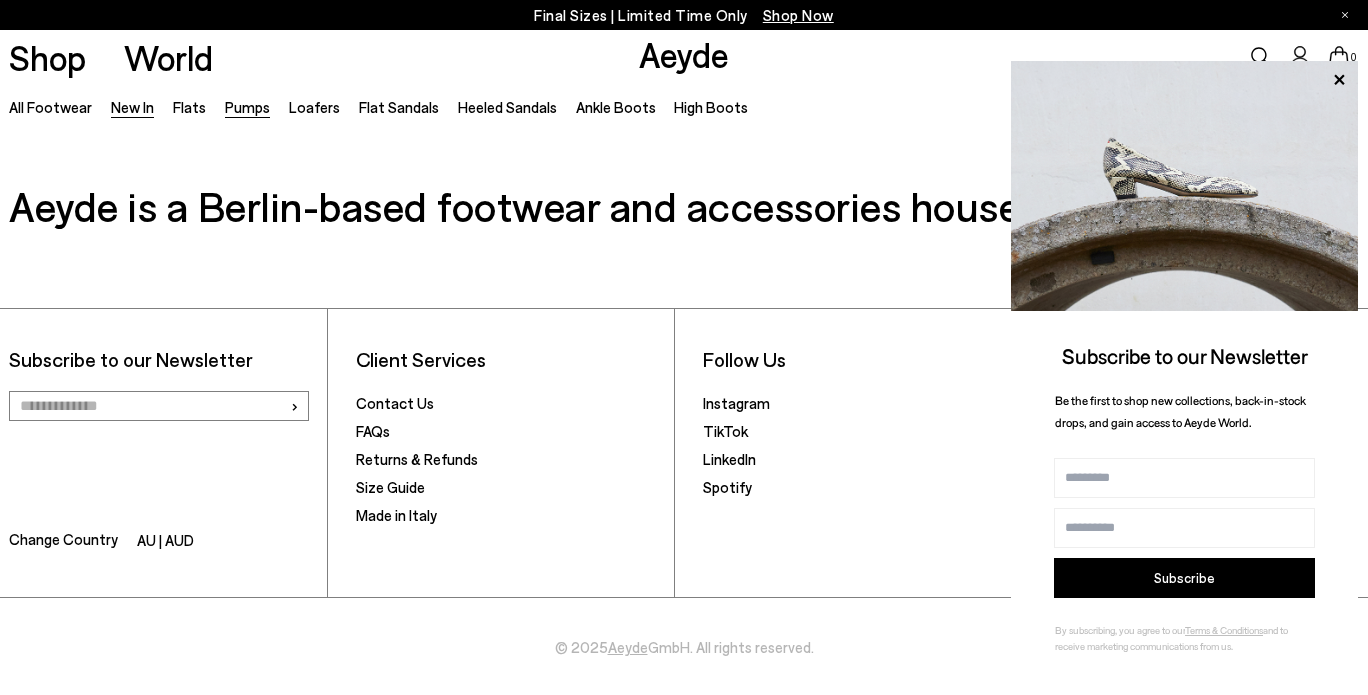 click on "Pumps" at bounding box center (247, 107) 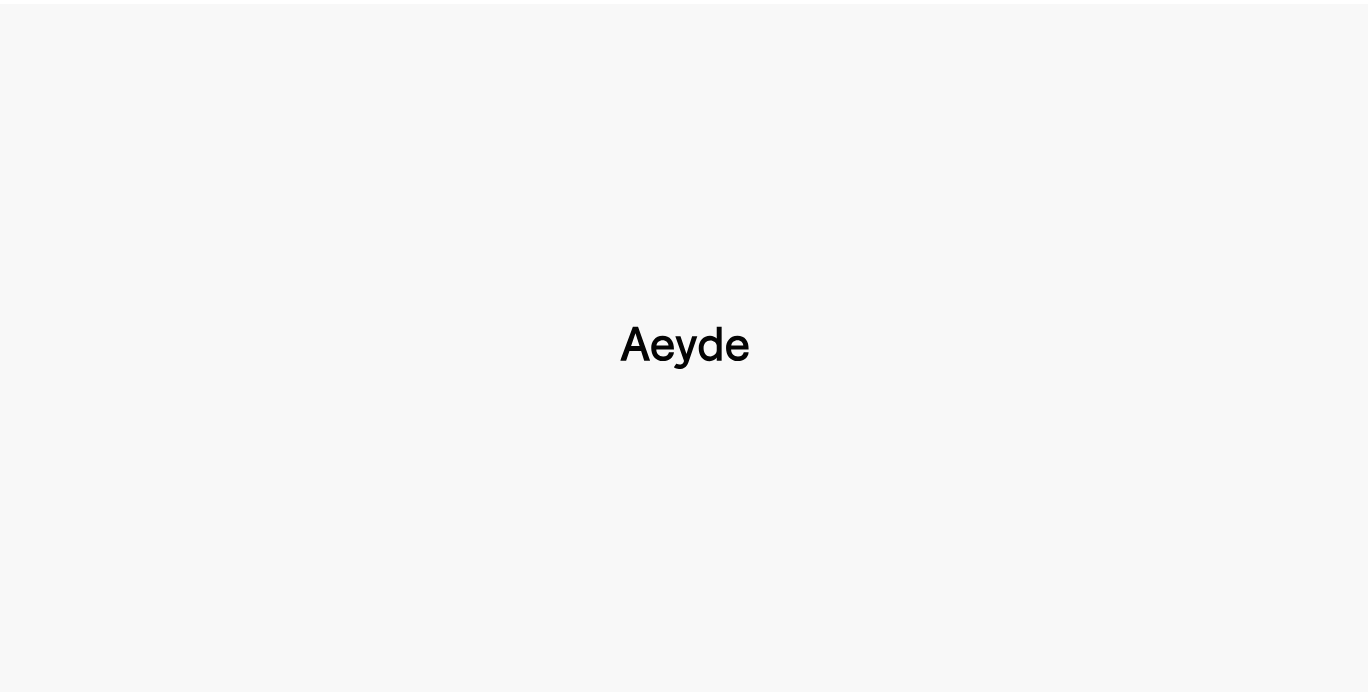 scroll, scrollTop: 0, scrollLeft: 0, axis: both 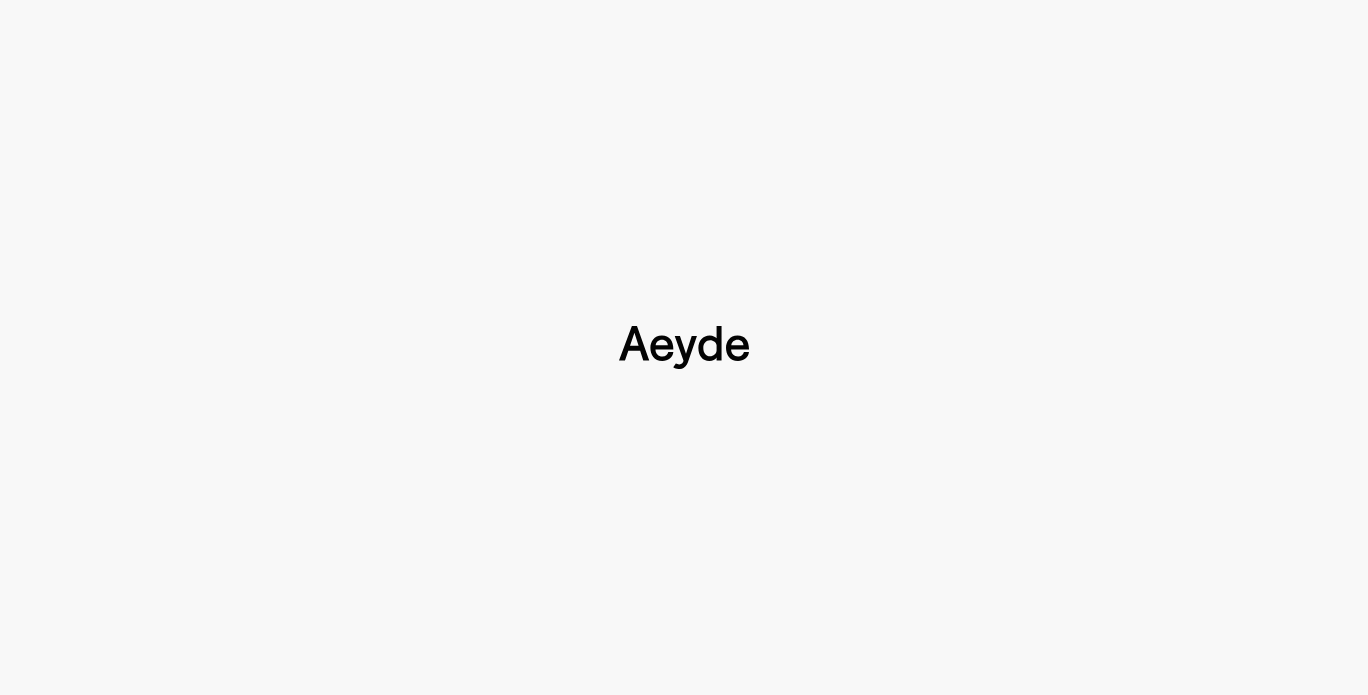 type 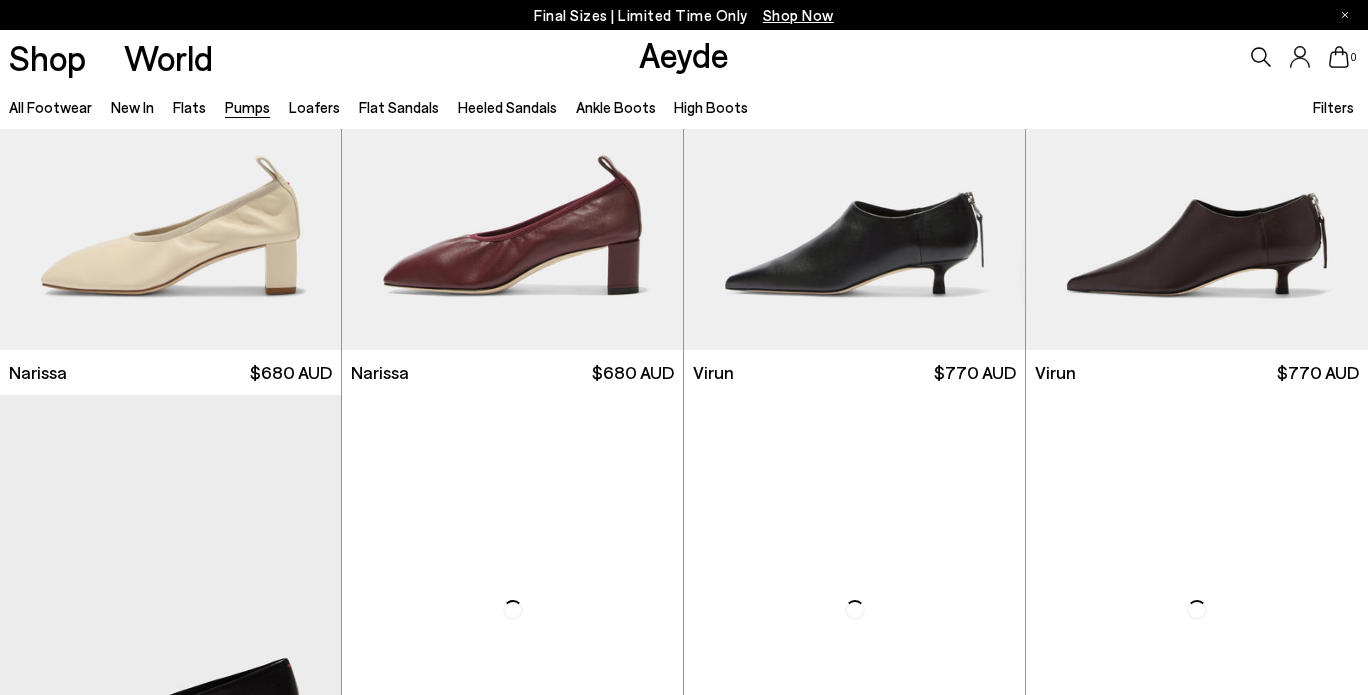 scroll, scrollTop: 2120, scrollLeft: 0, axis: vertical 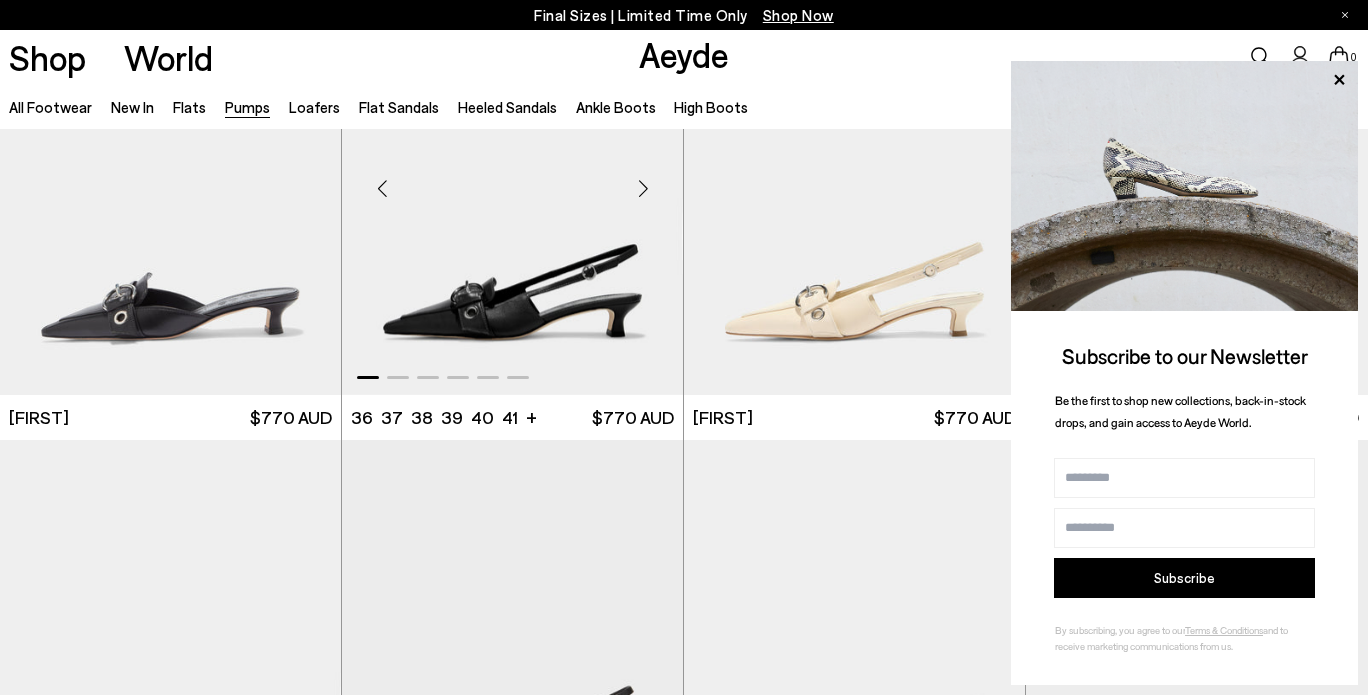 click at bounding box center [512, 180] 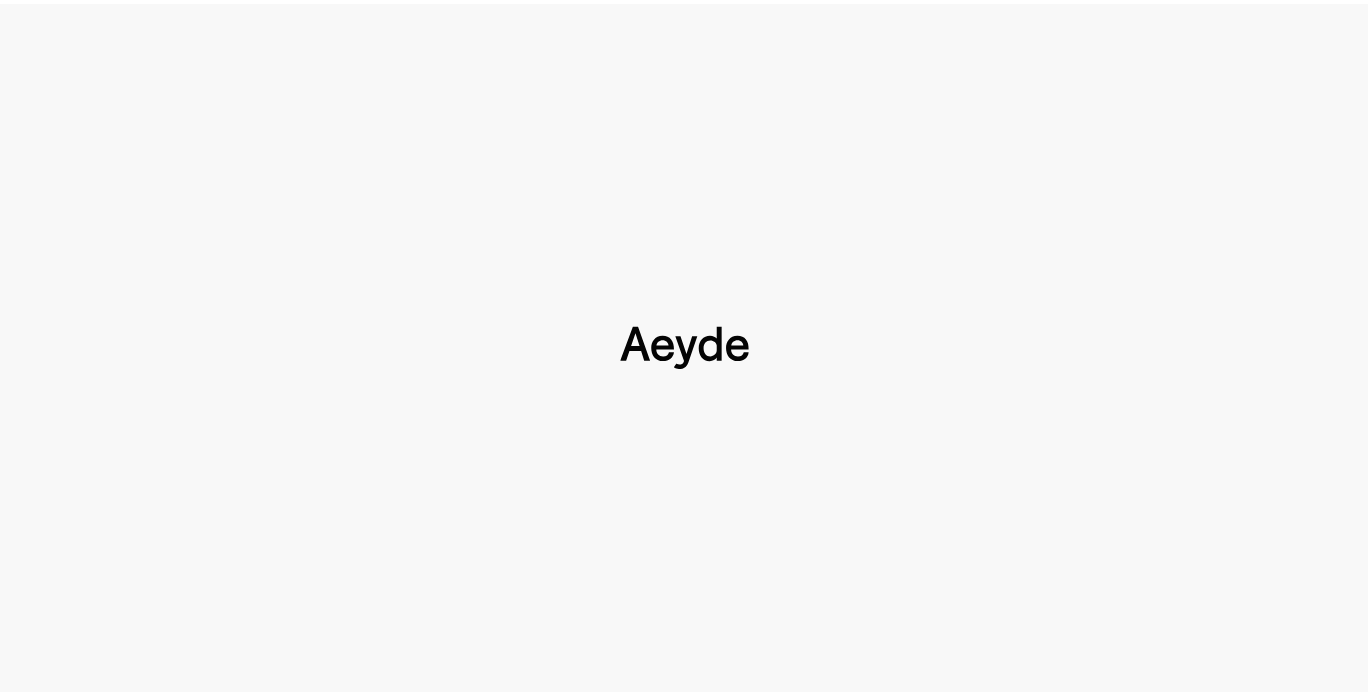 scroll, scrollTop: 0, scrollLeft: 0, axis: both 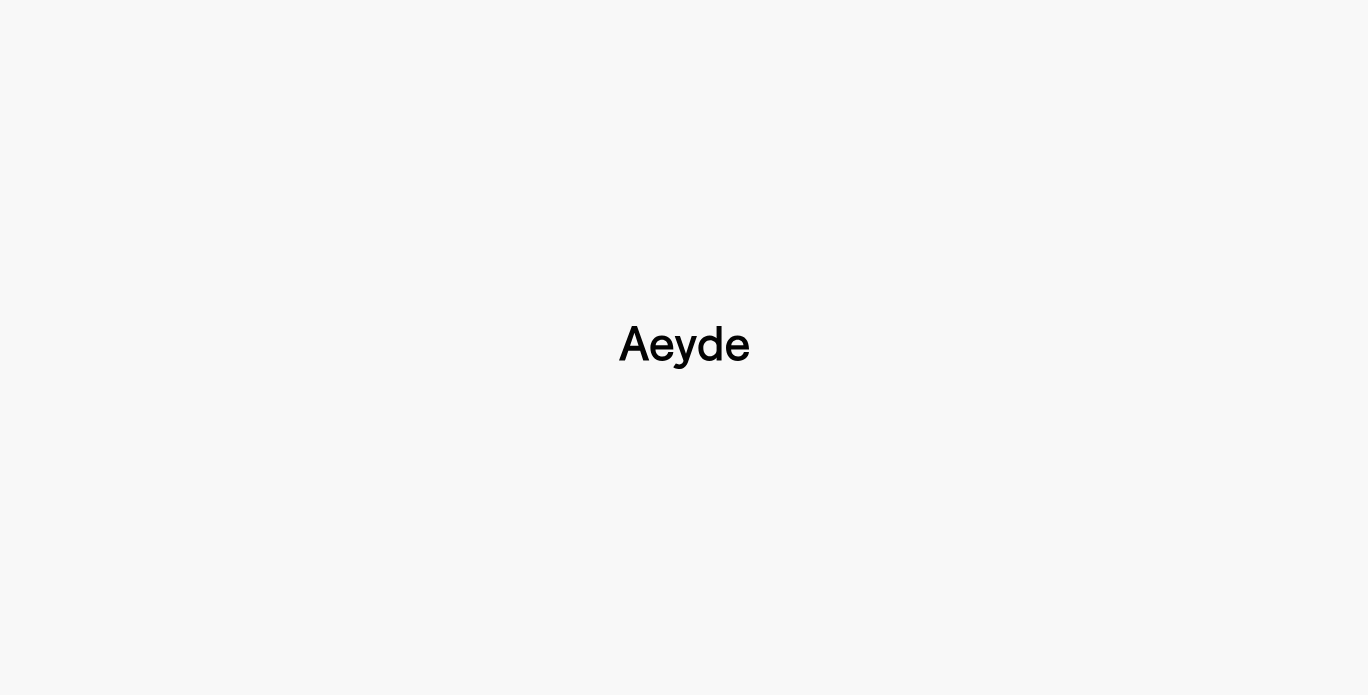 type 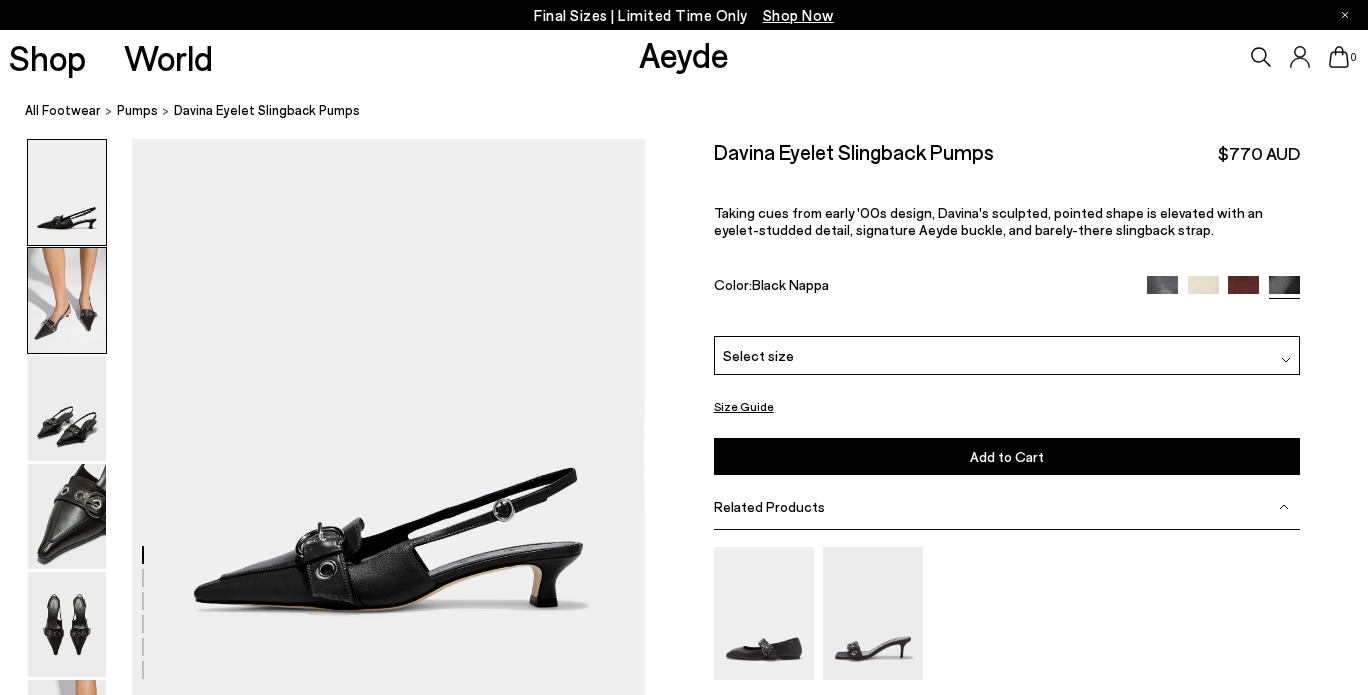 click at bounding box center [67, 300] 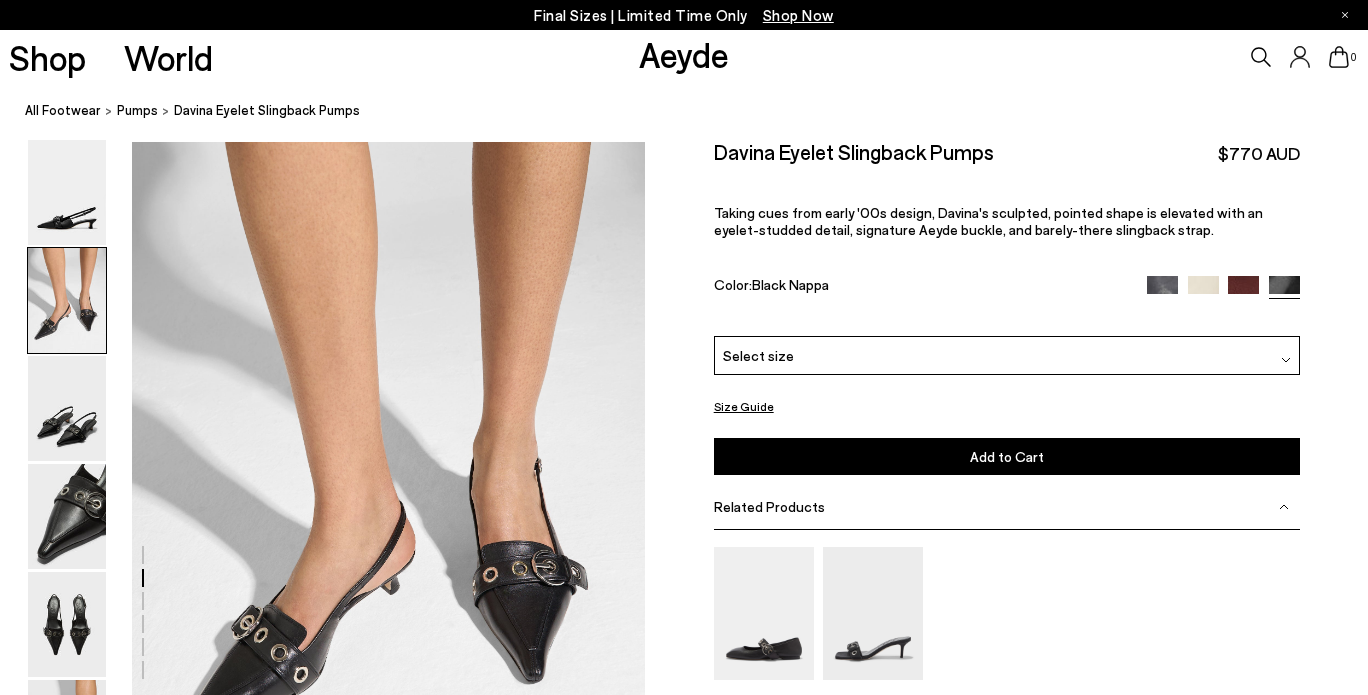scroll, scrollTop: 561, scrollLeft: 0, axis: vertical 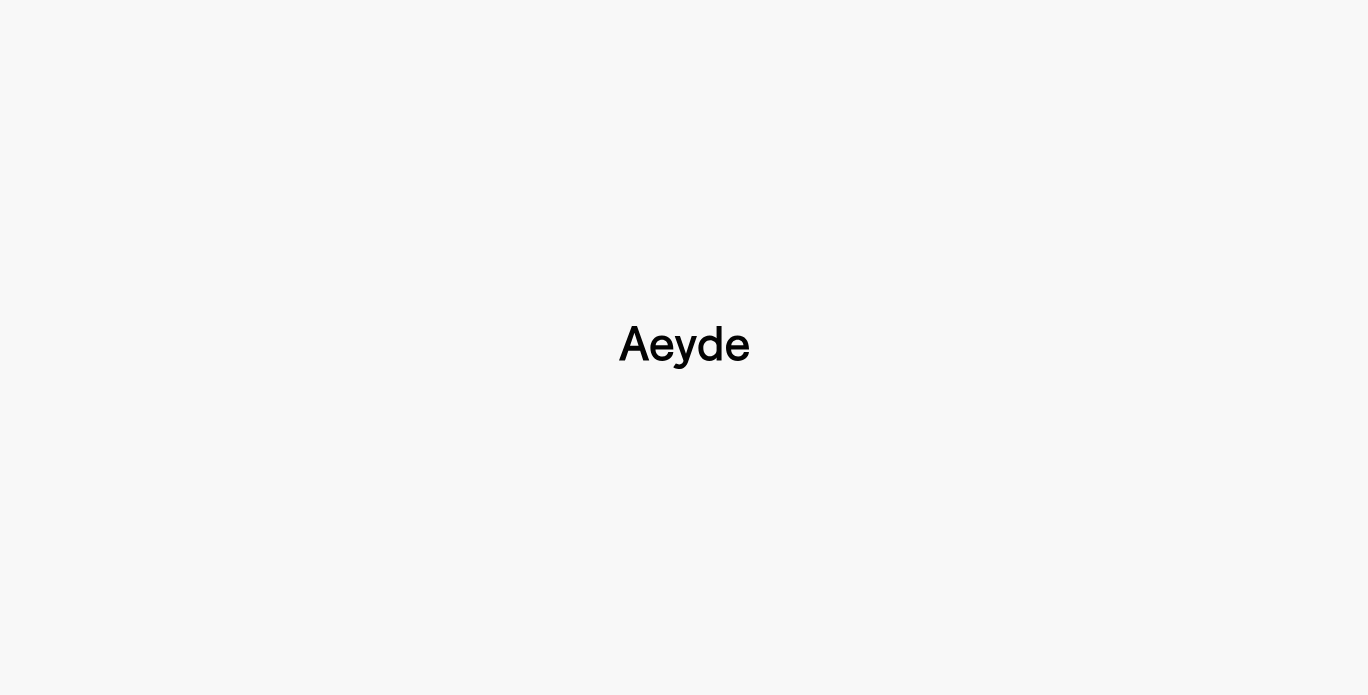 type 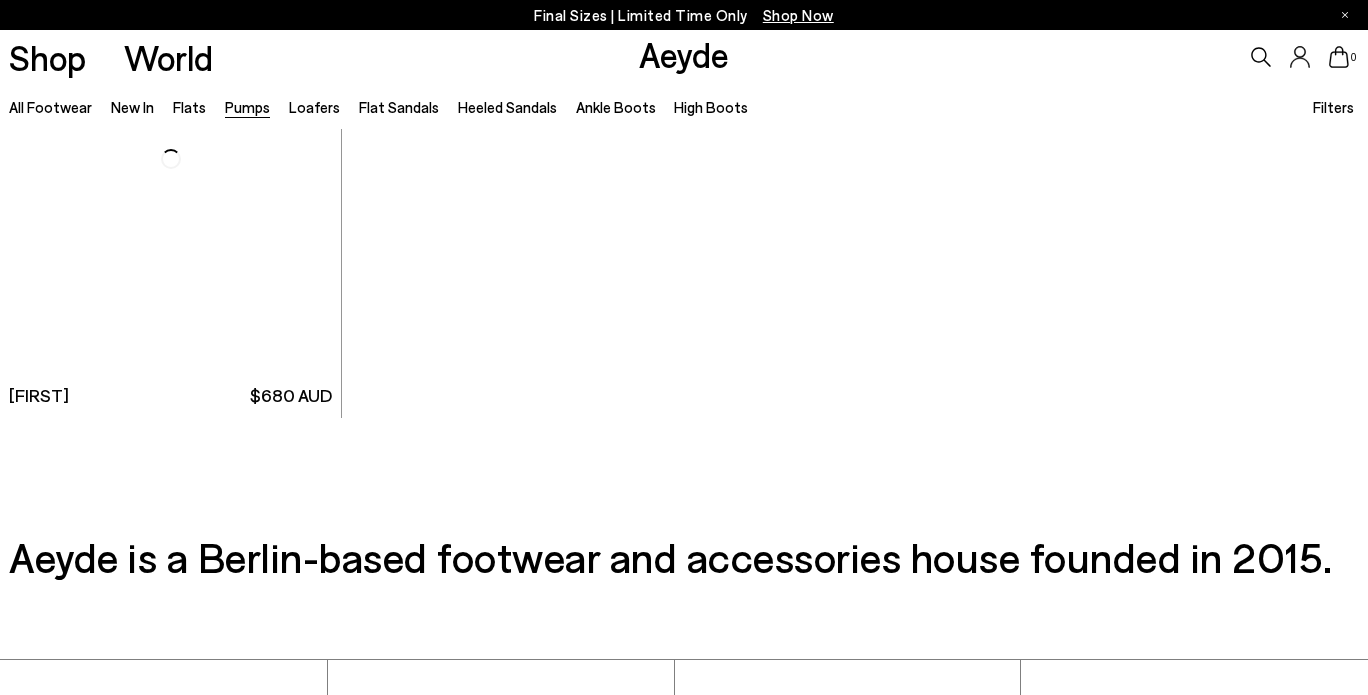 scroll, scrollTop: 8280, scrollLeft: 0, axis: vertical 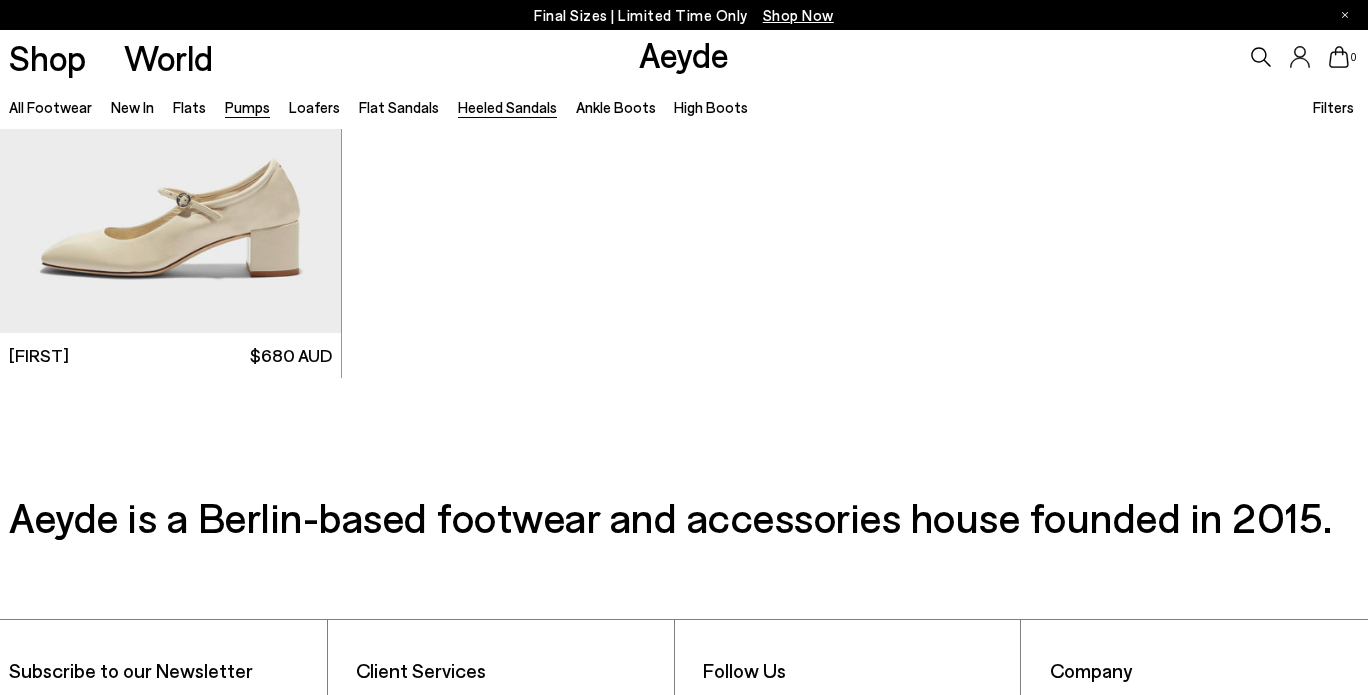 click on "Heeled Sandals" at bounding box center [507, 107] 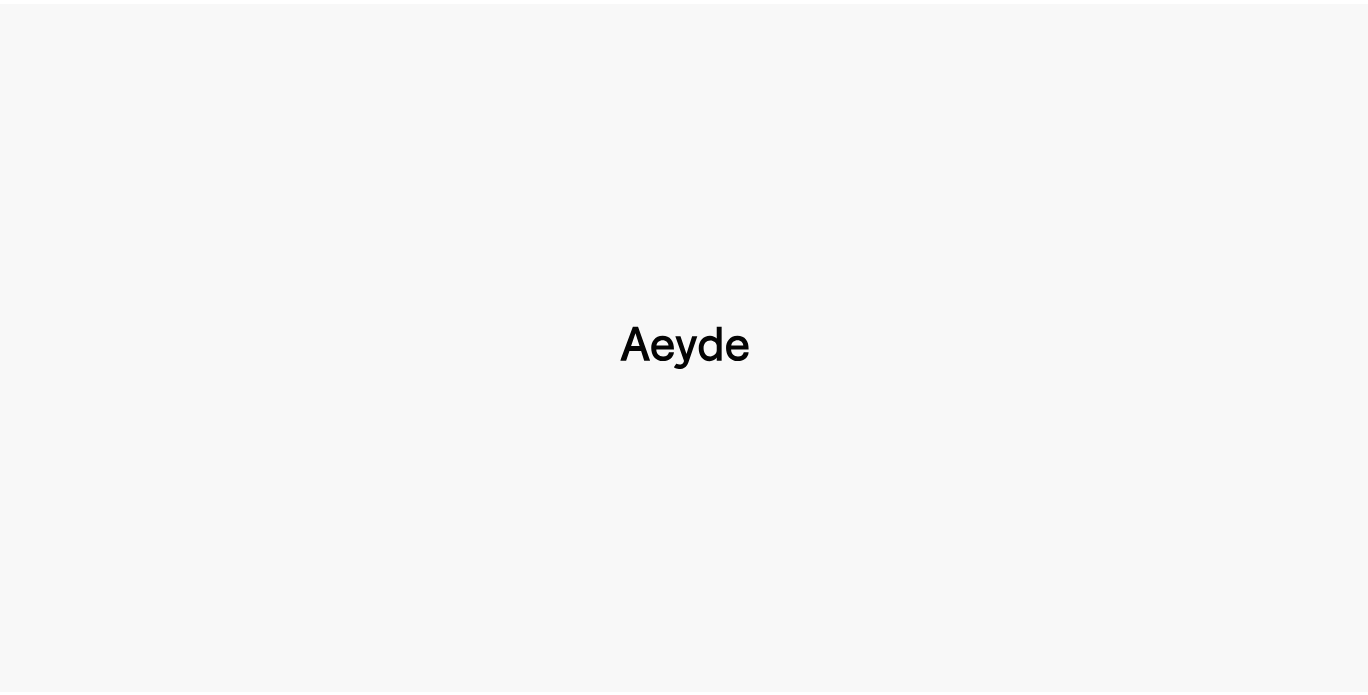 scroll, scrollTop: 0, scrollLeft: 0, axis: both 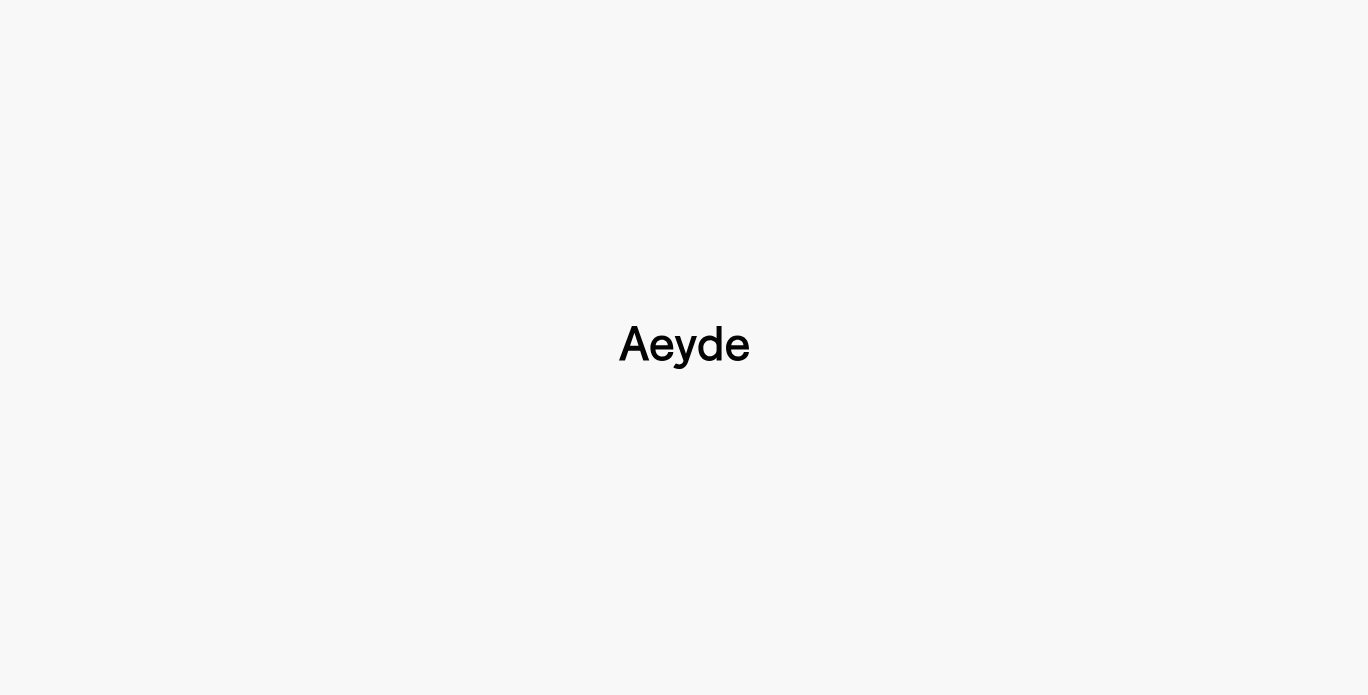 type 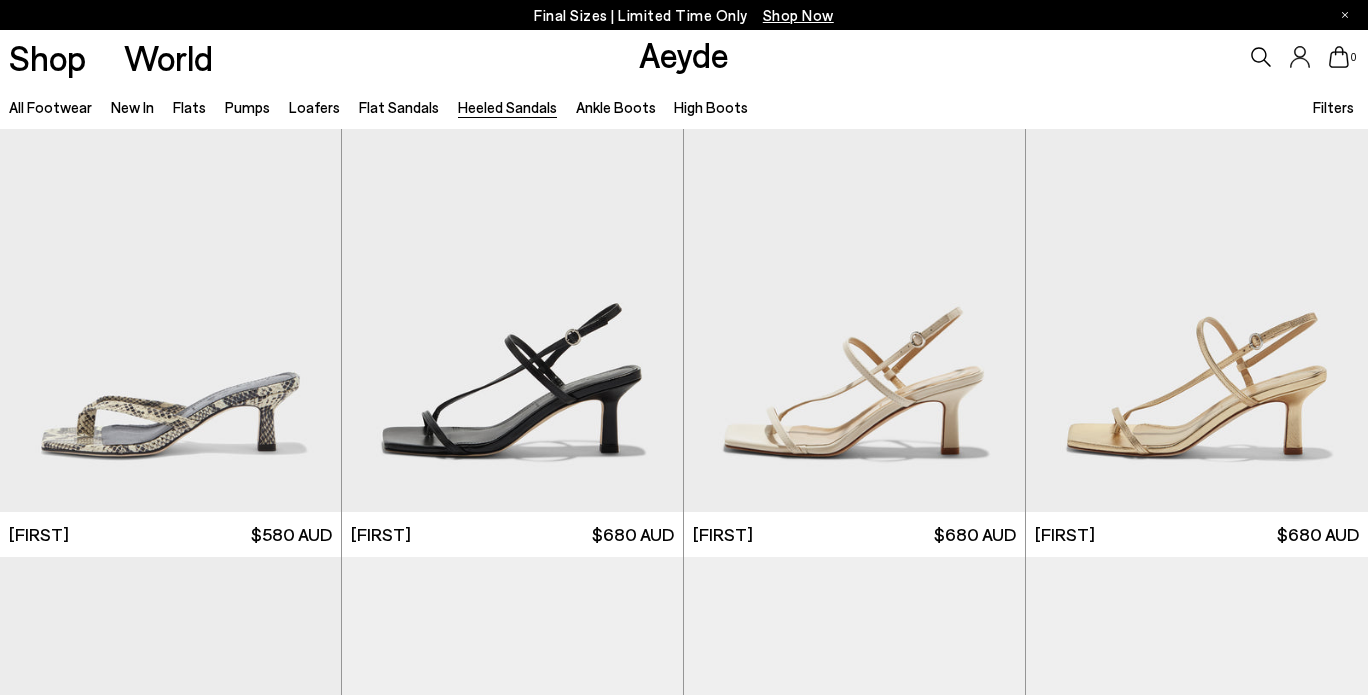 scroll, scrollTop: 680, scrollLeft: 0, axis: vertical 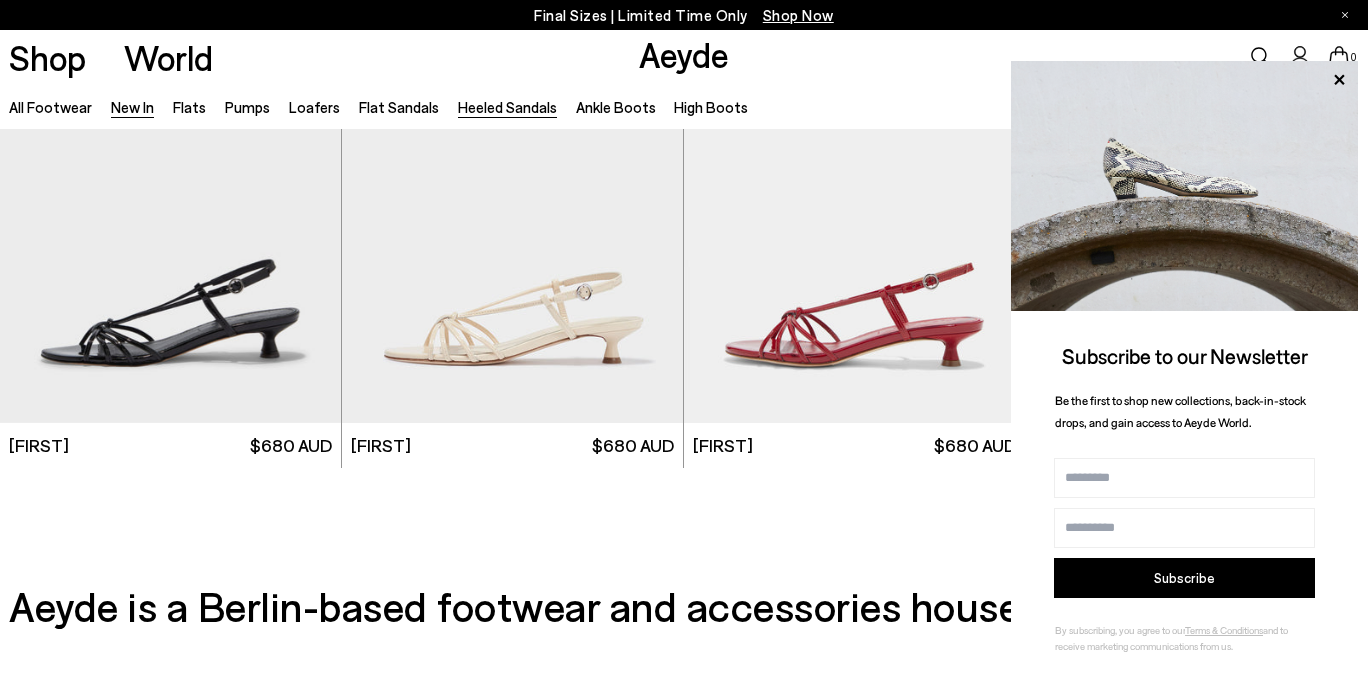 click on "New In" at bounding box center (132, 107) 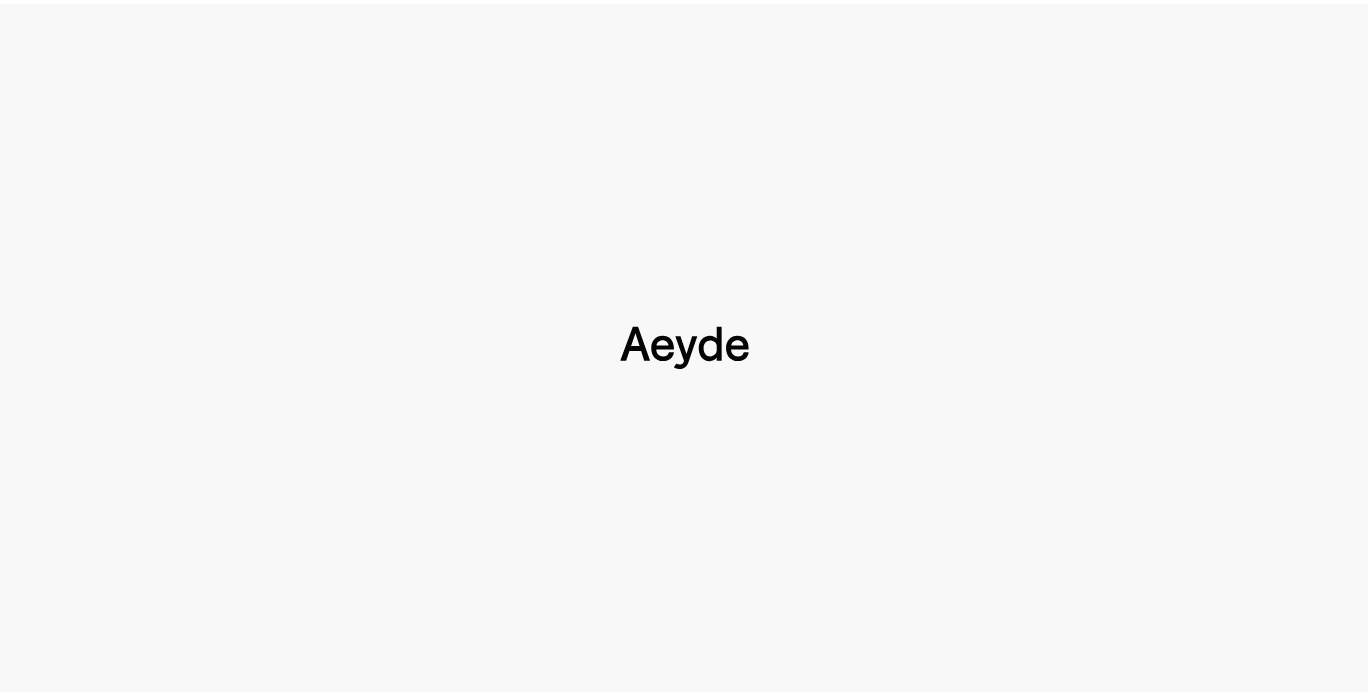 scroll, scrollTop: 0, scrollLeft: 0, axis: both 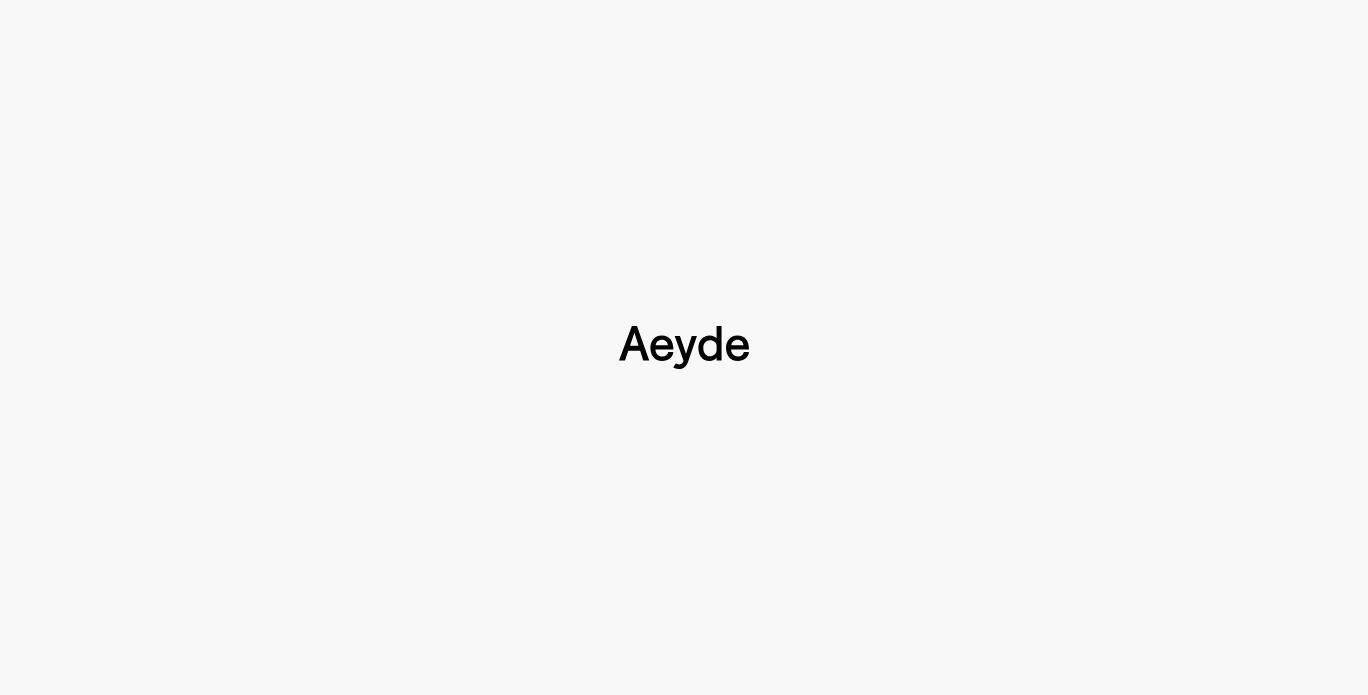 type 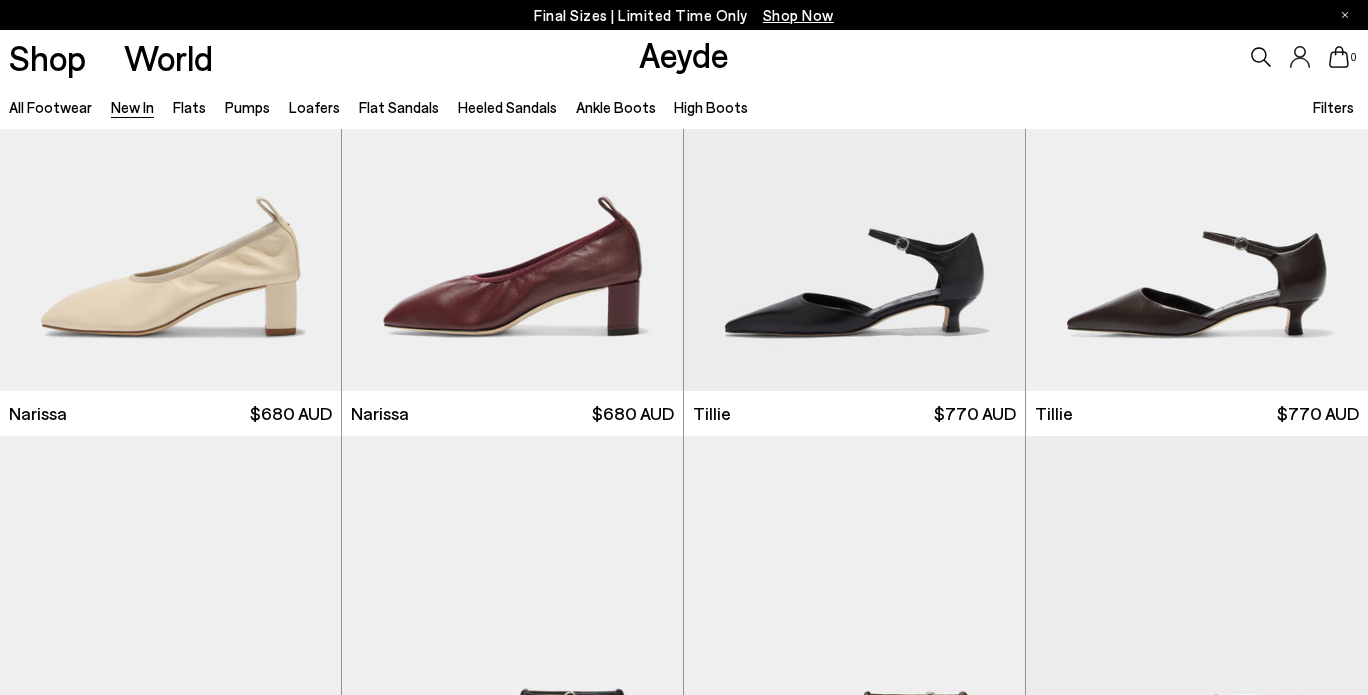 scroll, scrollTop: 2120, scrollLeft: 0, axis: vertical 